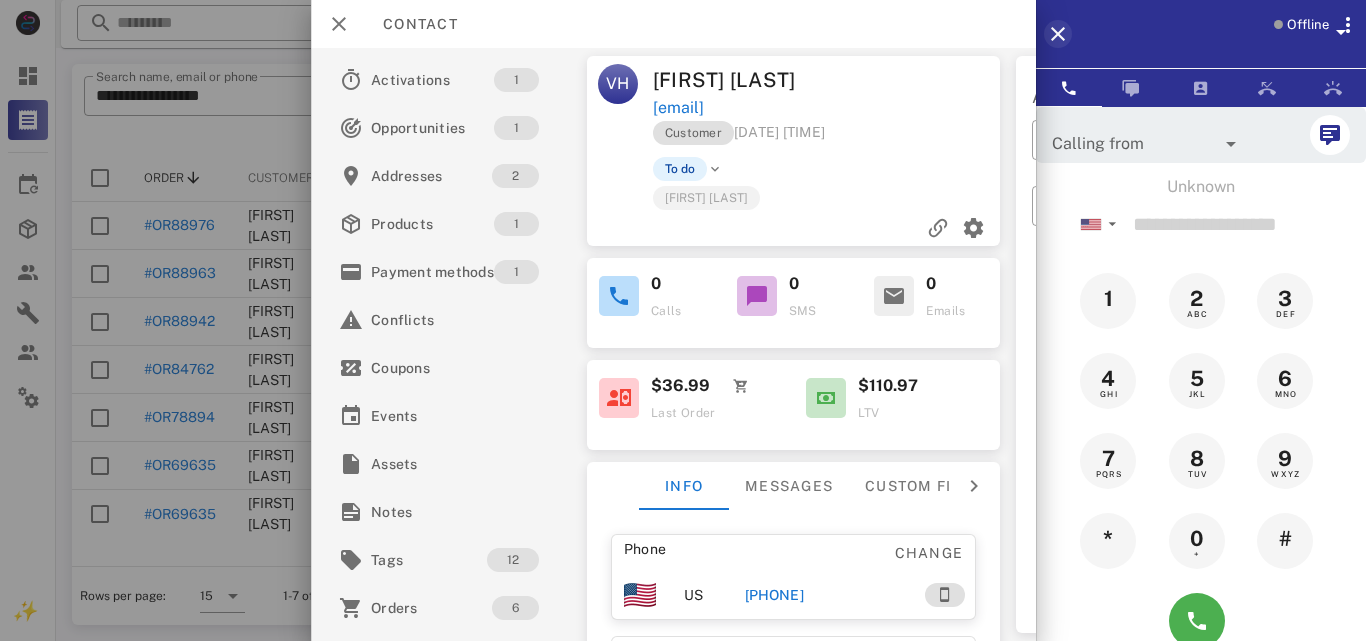 scroll, scrollTop: 0, scrollLeft: 0, axis: both 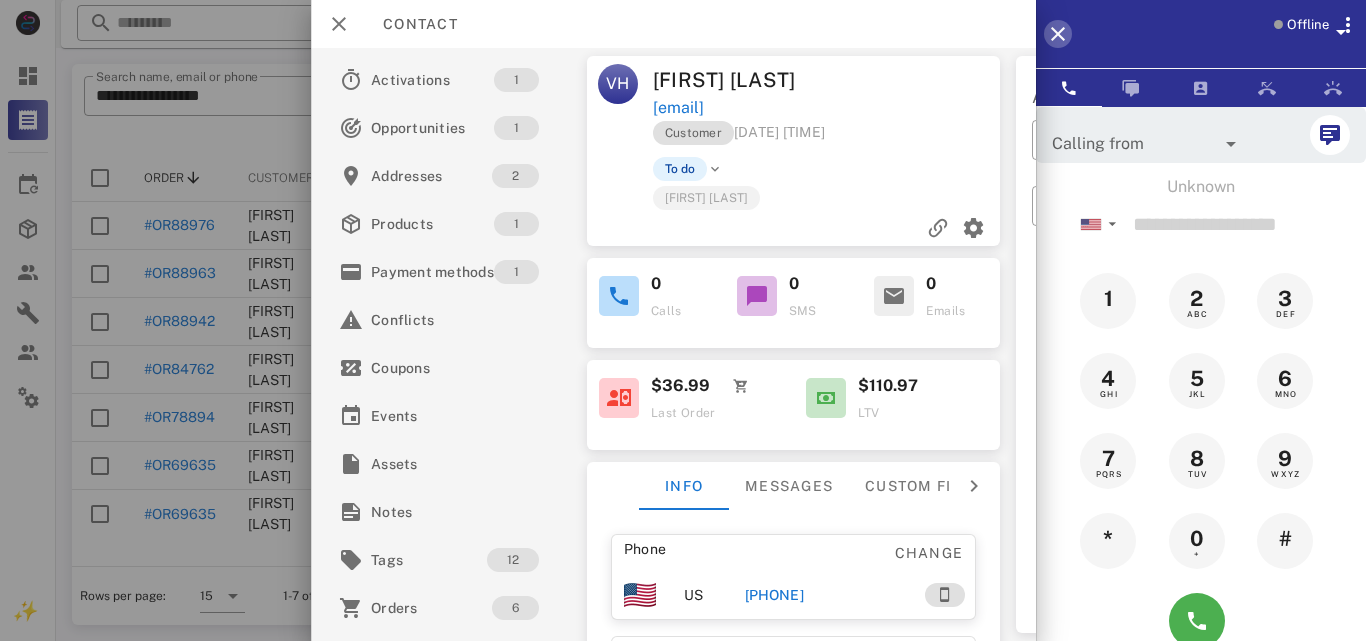 click at bounding box center (1058, 34) 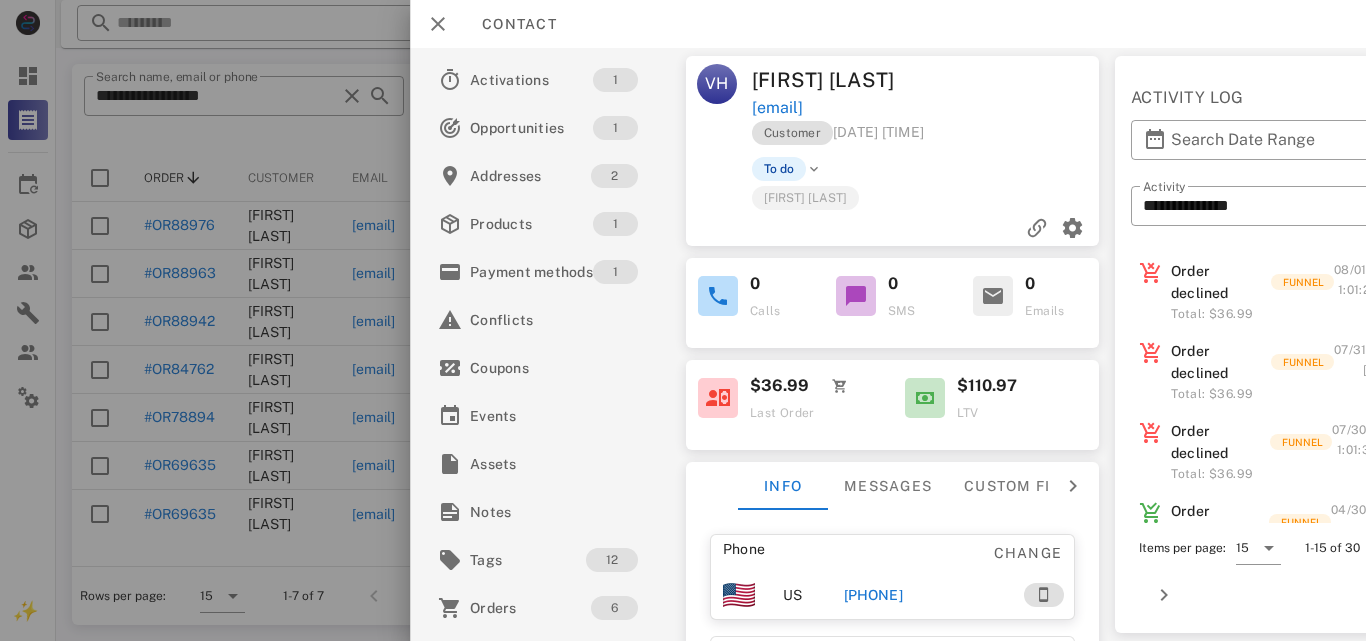 scroll, scrollTop: 0, scrollLeft: 0, axis: both 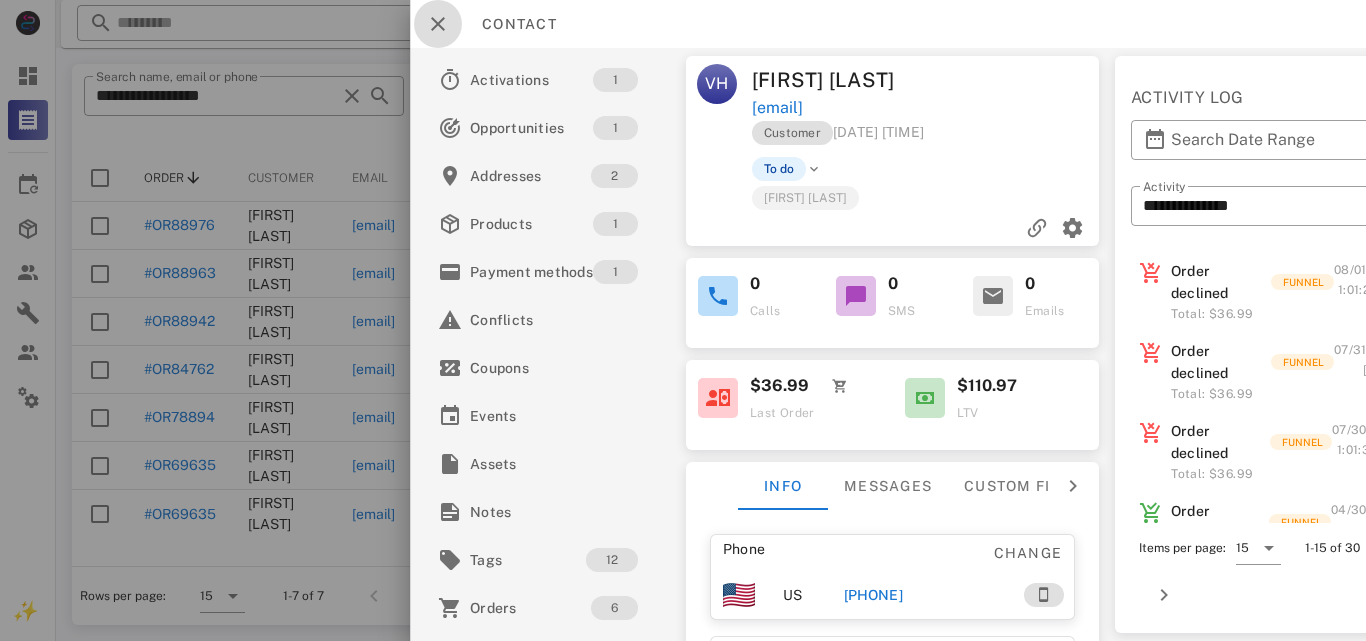 click at bounding box center (438, 24) 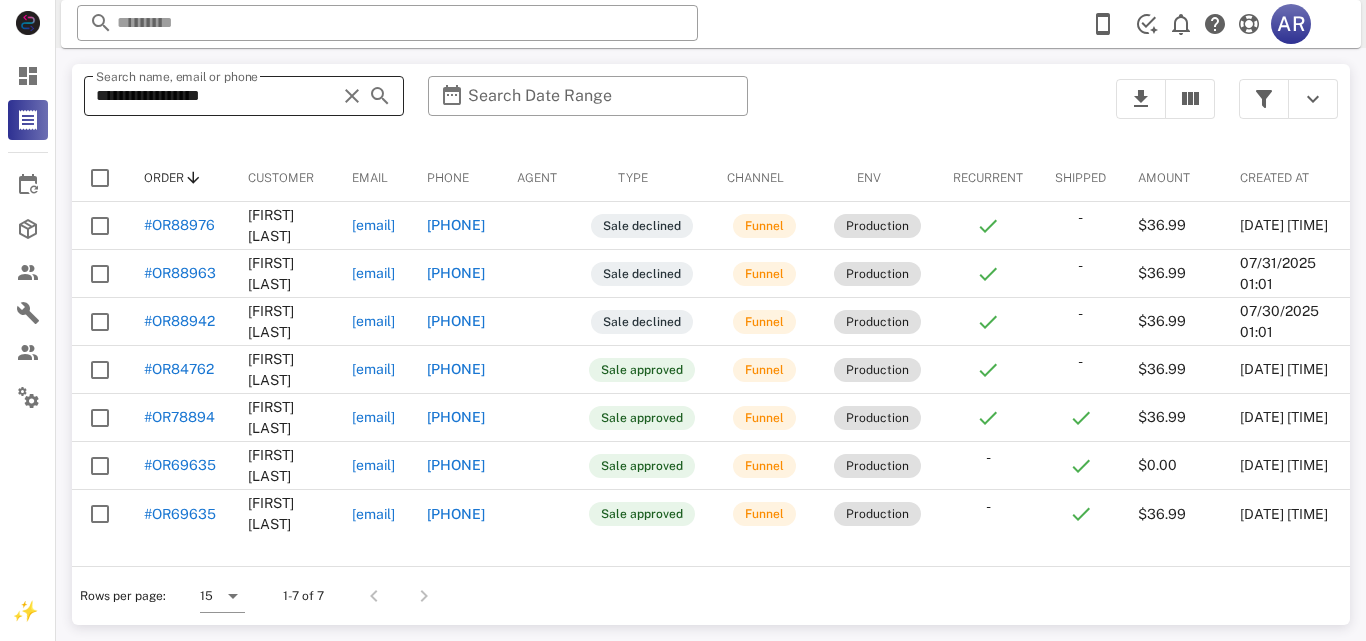 click at bounding box center [352, 96] 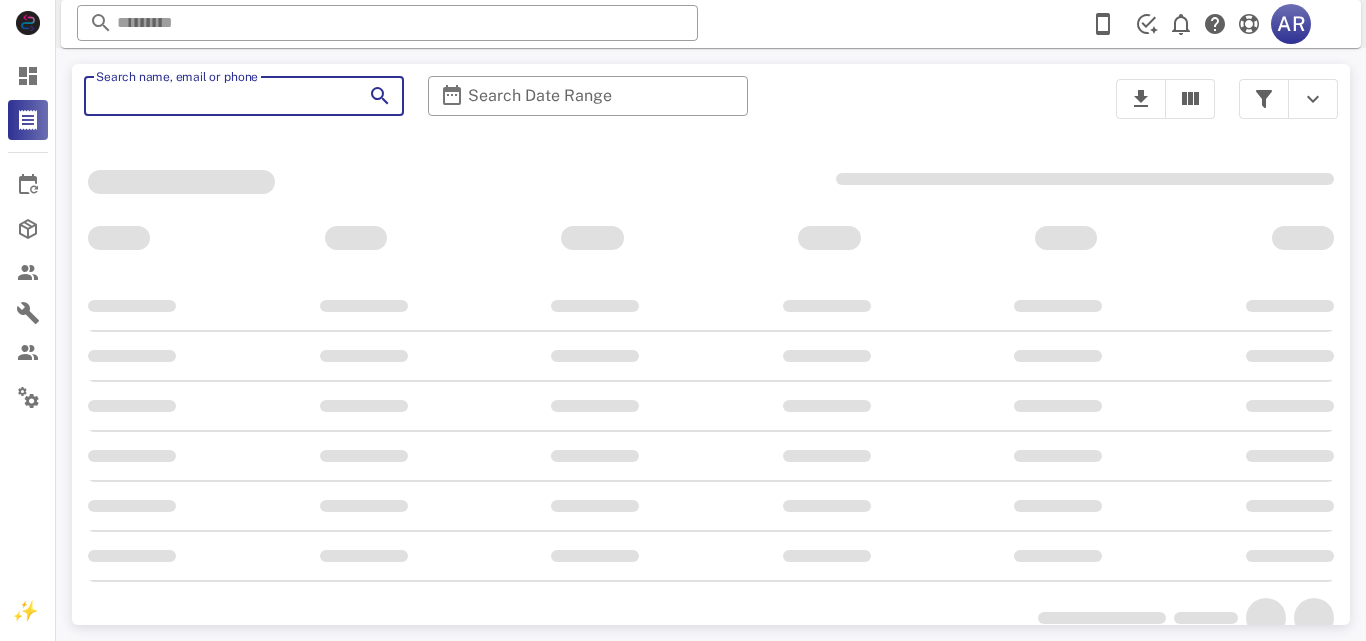 click on "​ Search name, email or phone ​ Search Date Range" at bounding box center [588, 109] 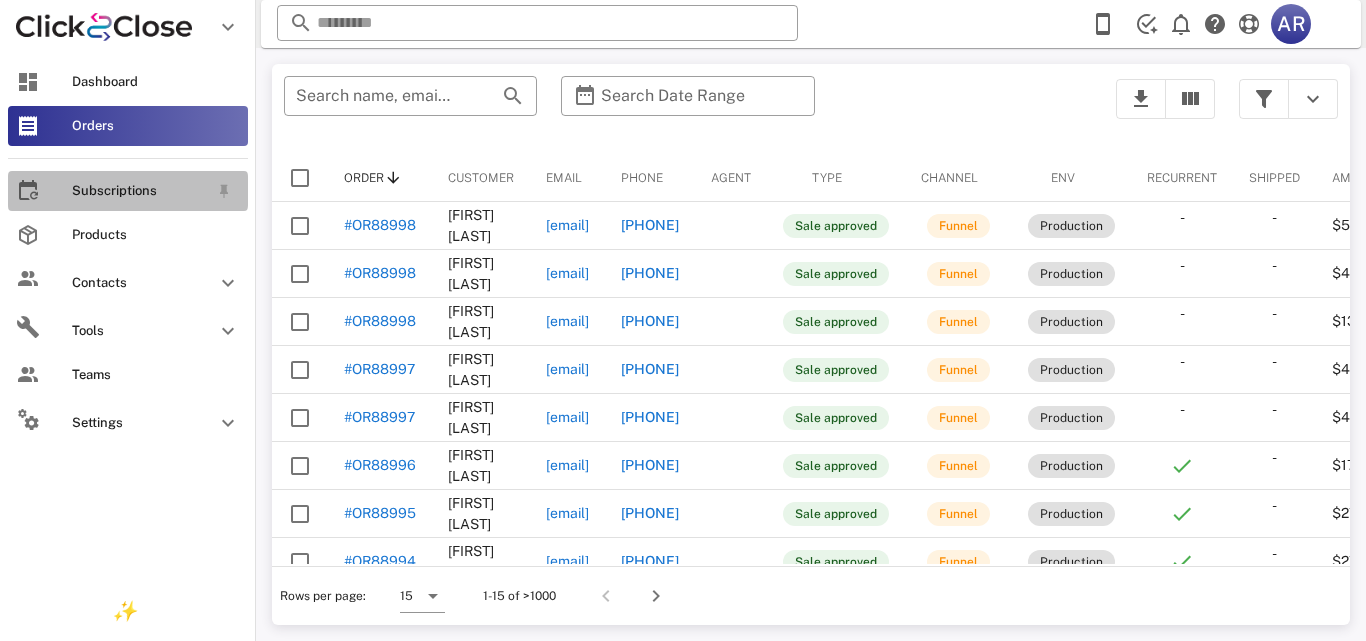 click on "Subscriptions" at bounding box center (140, 191) 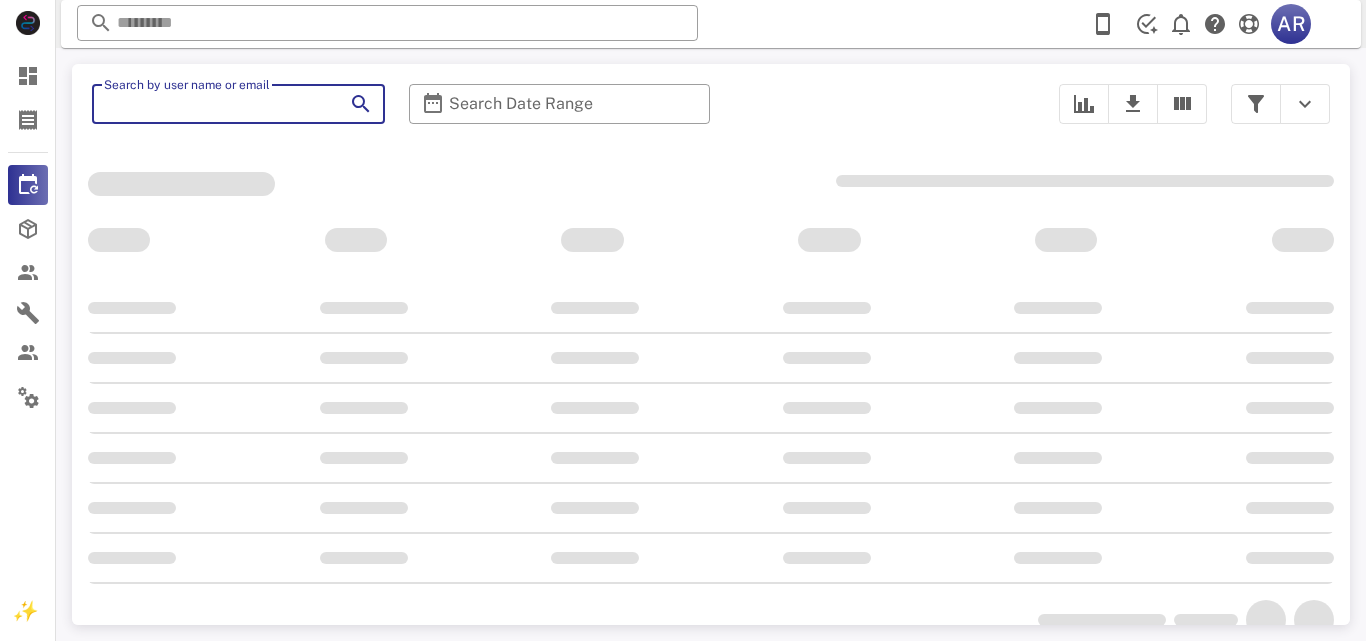 click on "Search by user name or email" at bounding box center [210, 104] 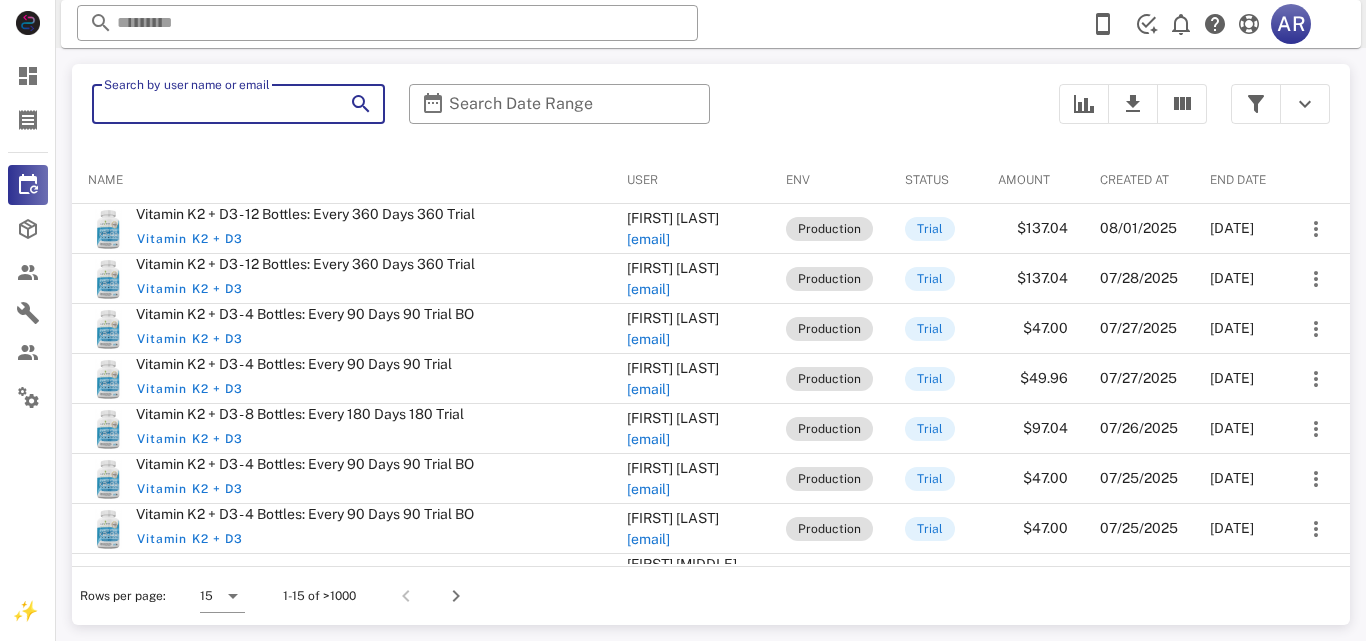 click on "Search by user name or email" at bounding box center (210, 104) 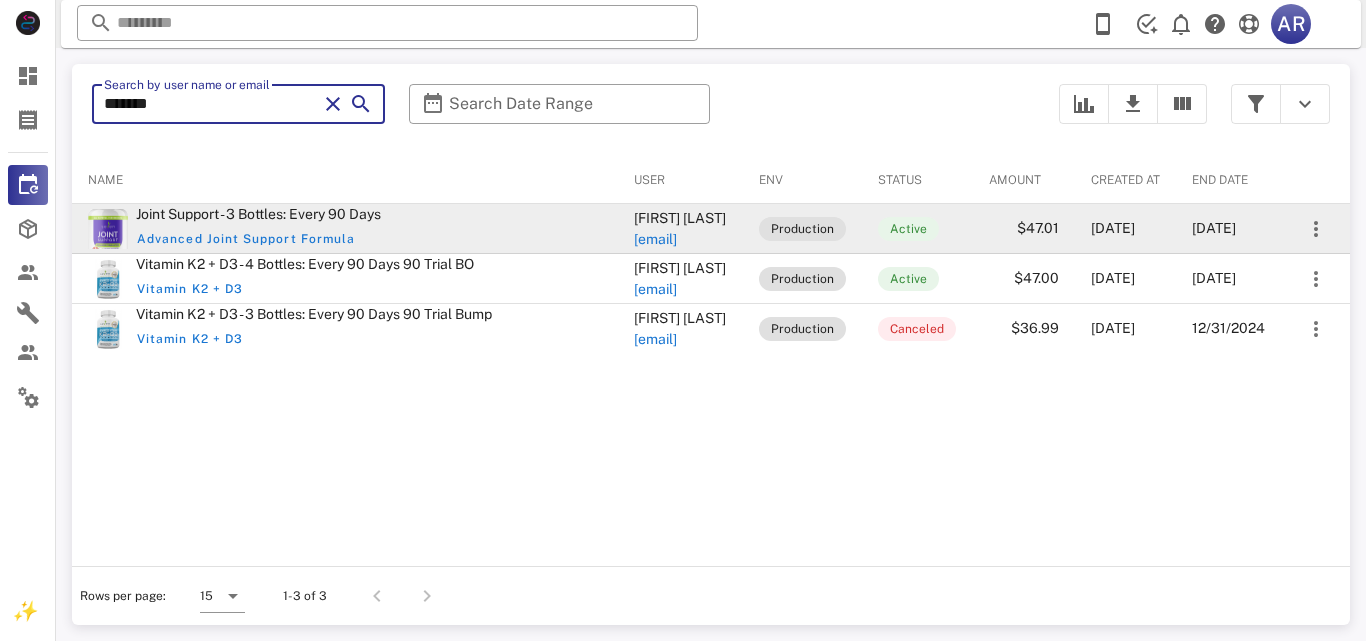 type on "*******" 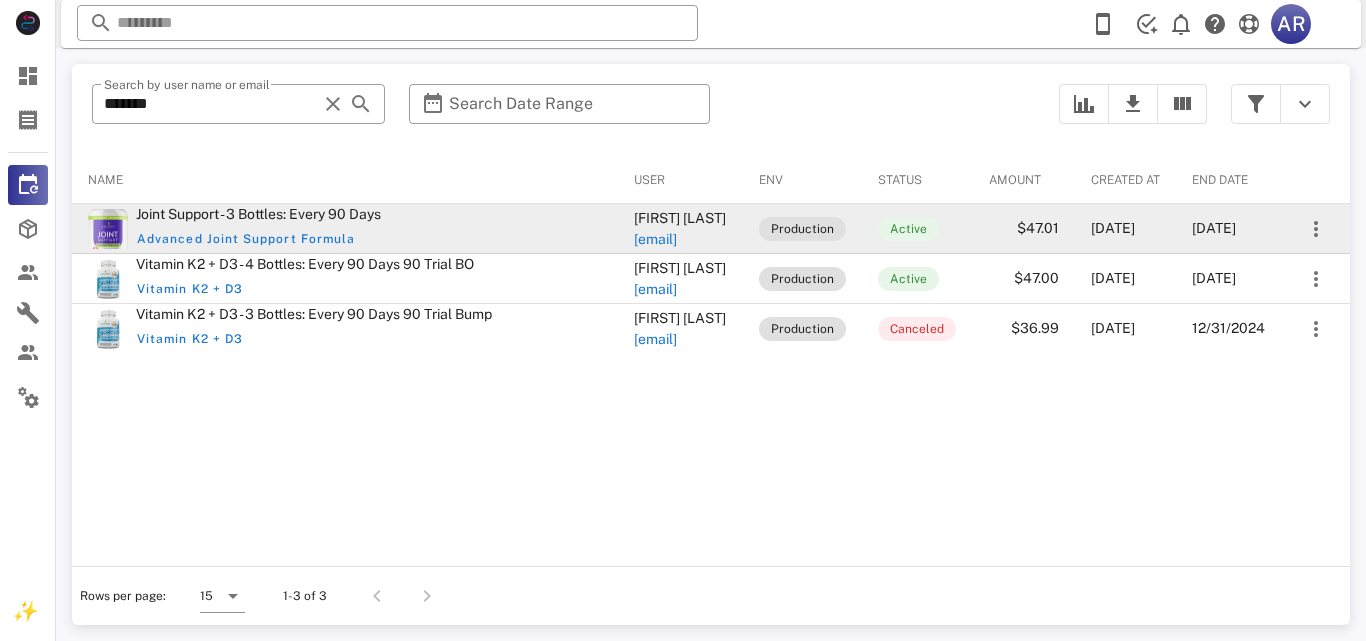 drag, startPoint x: 567, startPoint y: 218, endPoint x: 690, endPoint y: 210, distance: 123.25989 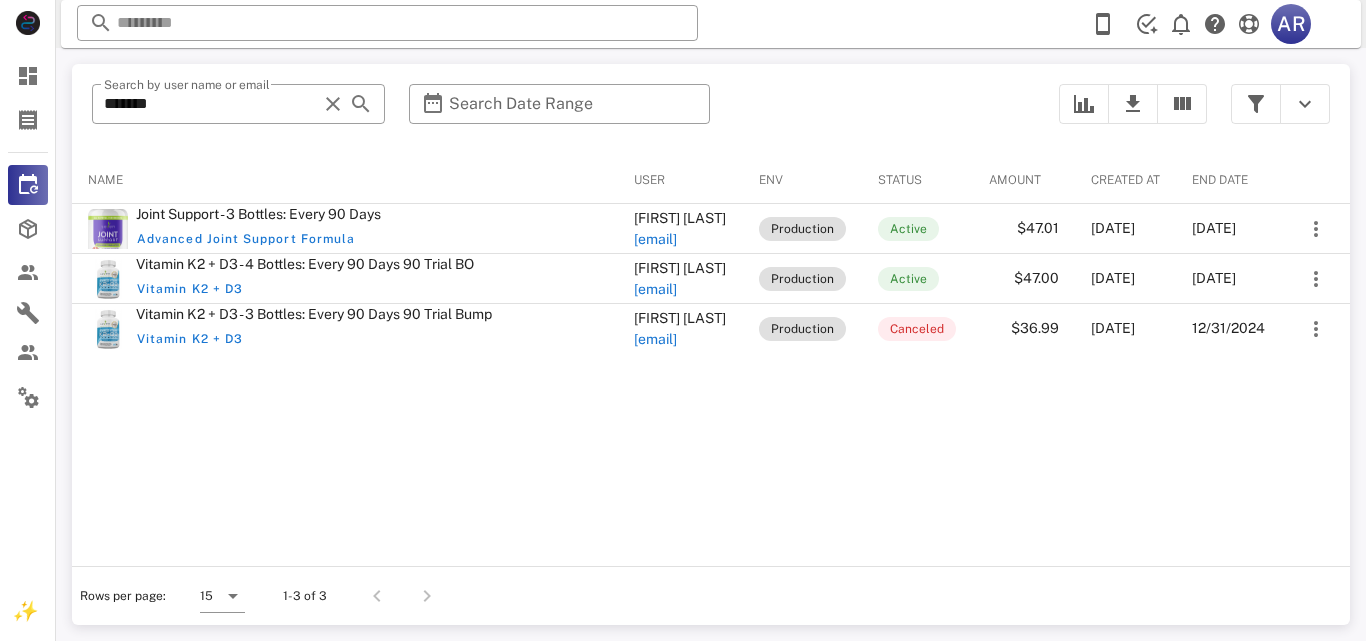 click on "Name User Env Status Amount Created at End date Joint Support - 3 Bottles: Every 90 Days Advanced Joint Support Formula [FIRST] [LAST]  [EMAIL]  Production  Active  $47.01  [DATE]   [DATE]  Vitamin K2 + D3 - 4 Bottles: Every 90 Days 90 Trial BO Vitamin K2 + D3 [FIRST] [LAST]  [EMAIL]  Production  Active  $47.00  [DATE]   [DATE]  Vitamin K2 + D3 - 3 Bottles: Every 90 Days 90 Trial Bump Vitamin K2 + D3 [FIRST] [LAST]  [EMAIL]  Production  Canceled  $36.99  [DATE]   [DATE]" at bounding box center (711, 360) 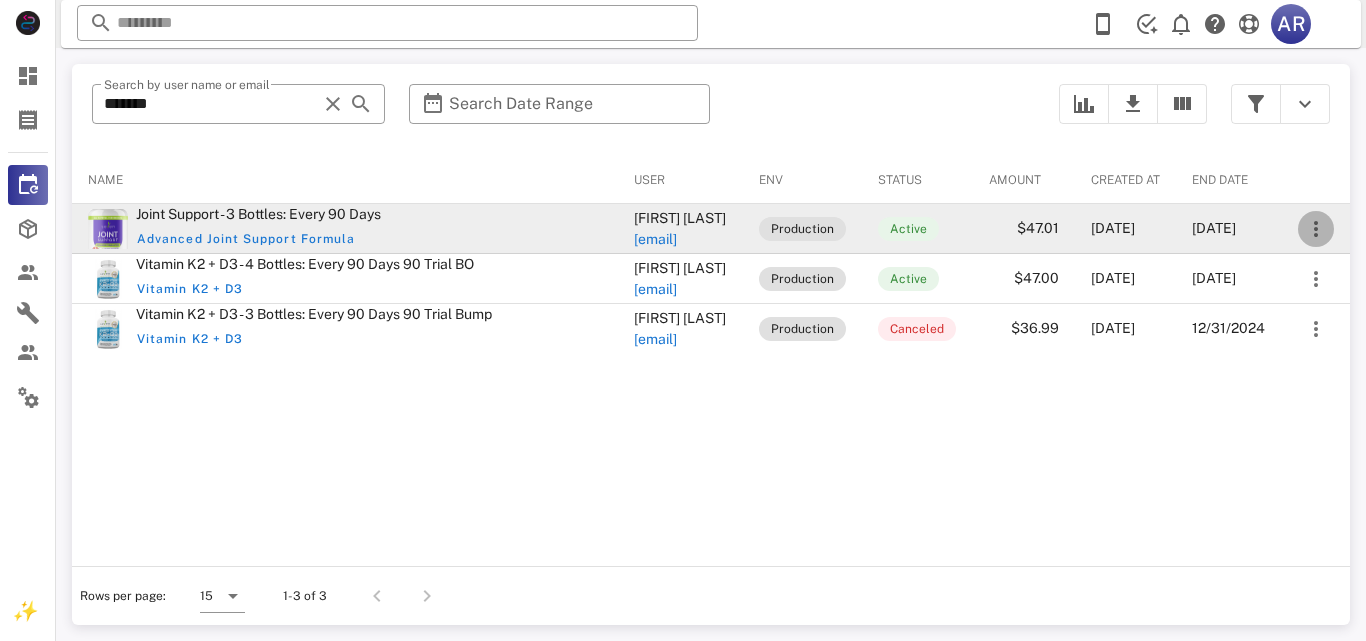click at bounding box center [1316, 229] 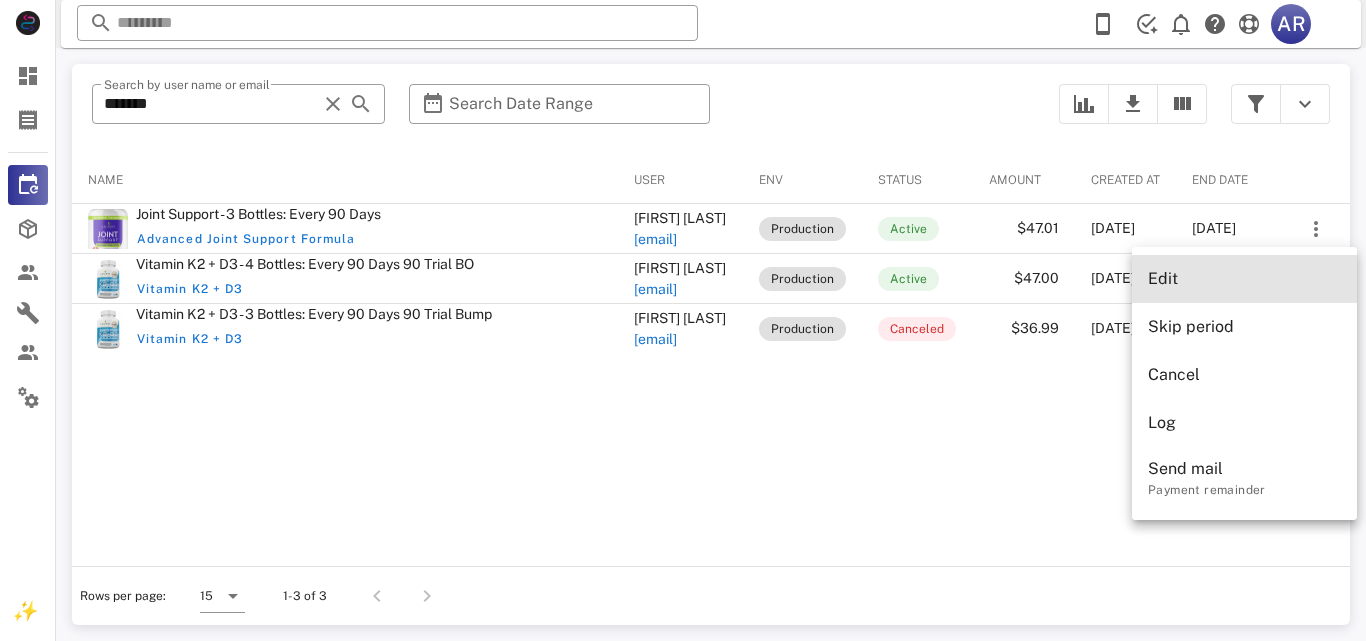 click on "Edit" at bounding box center [1244, 278] 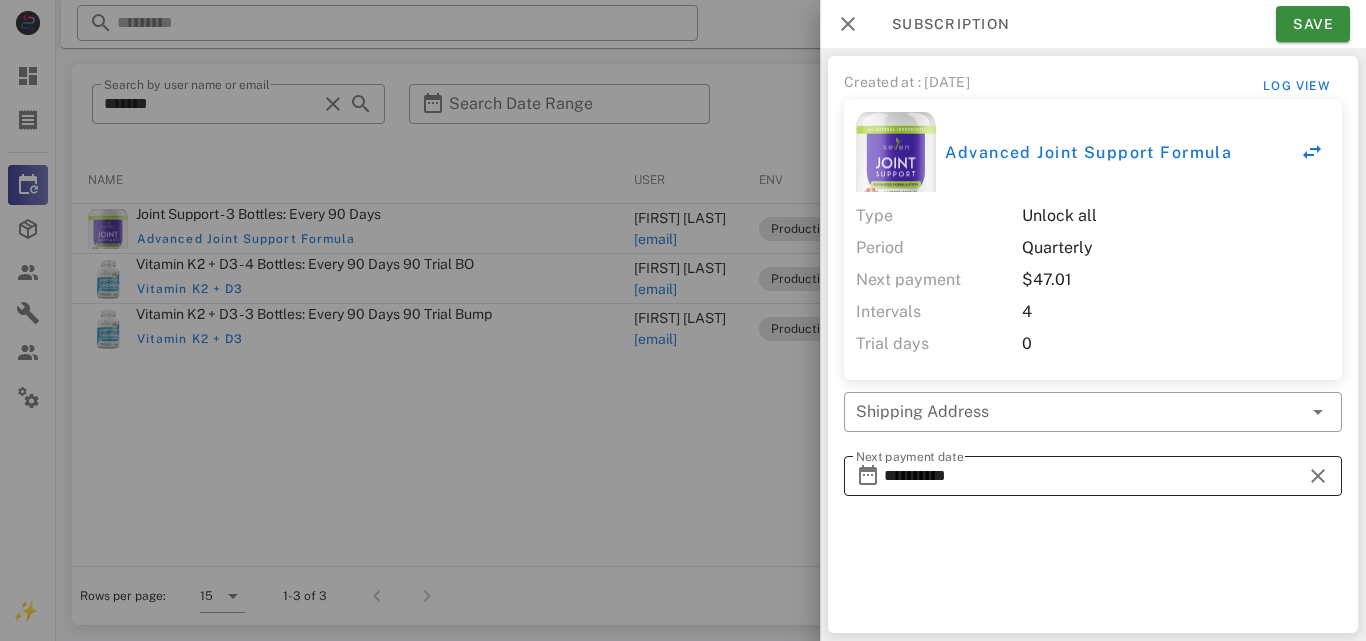 click on "**********" at bounding box center (1093, 476) 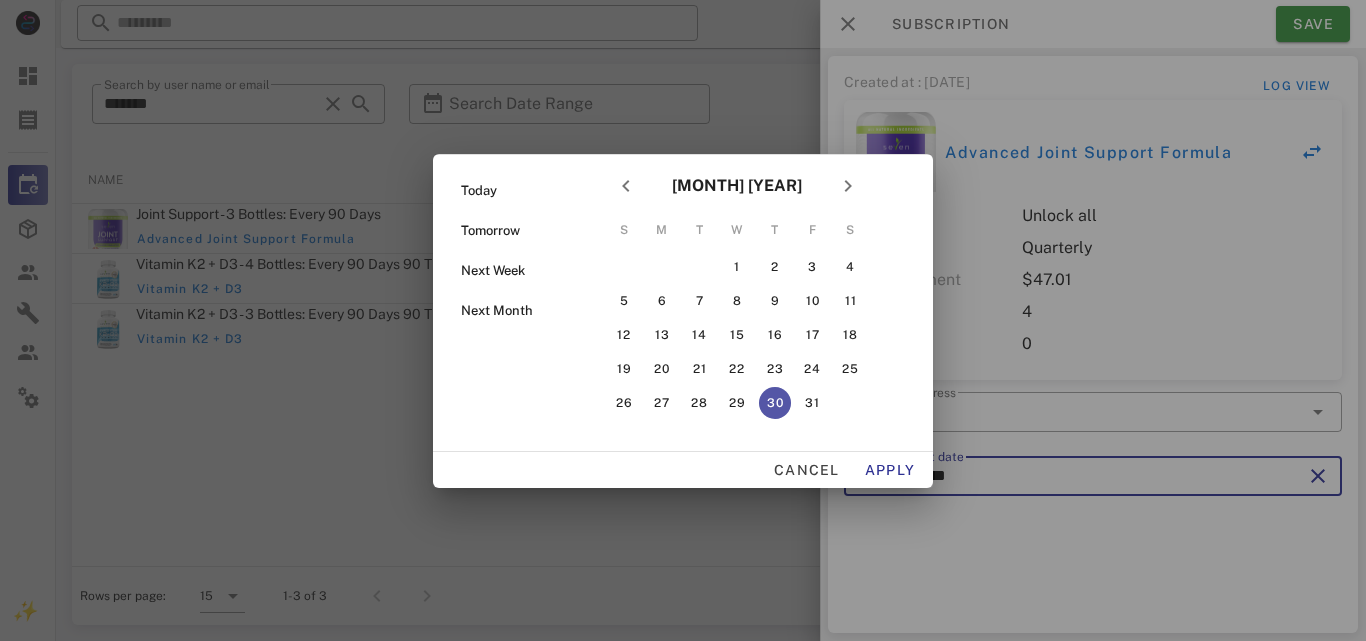 type on "**********" 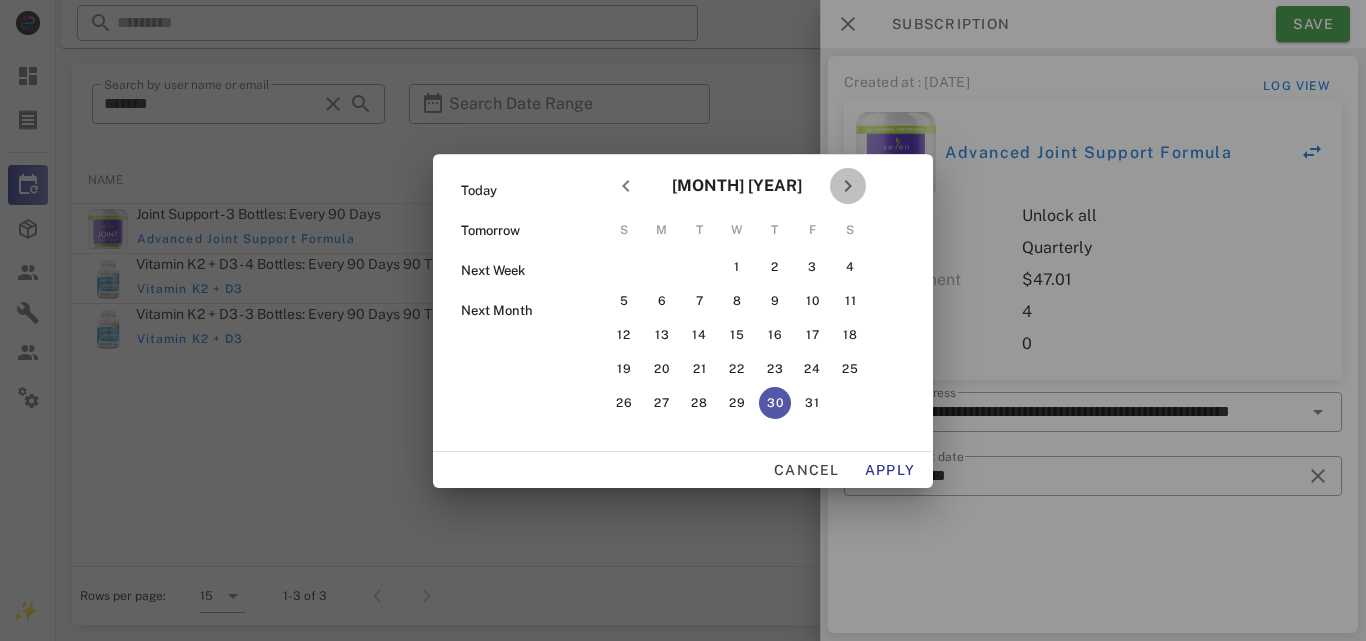 click at bounding box center [848, 186] 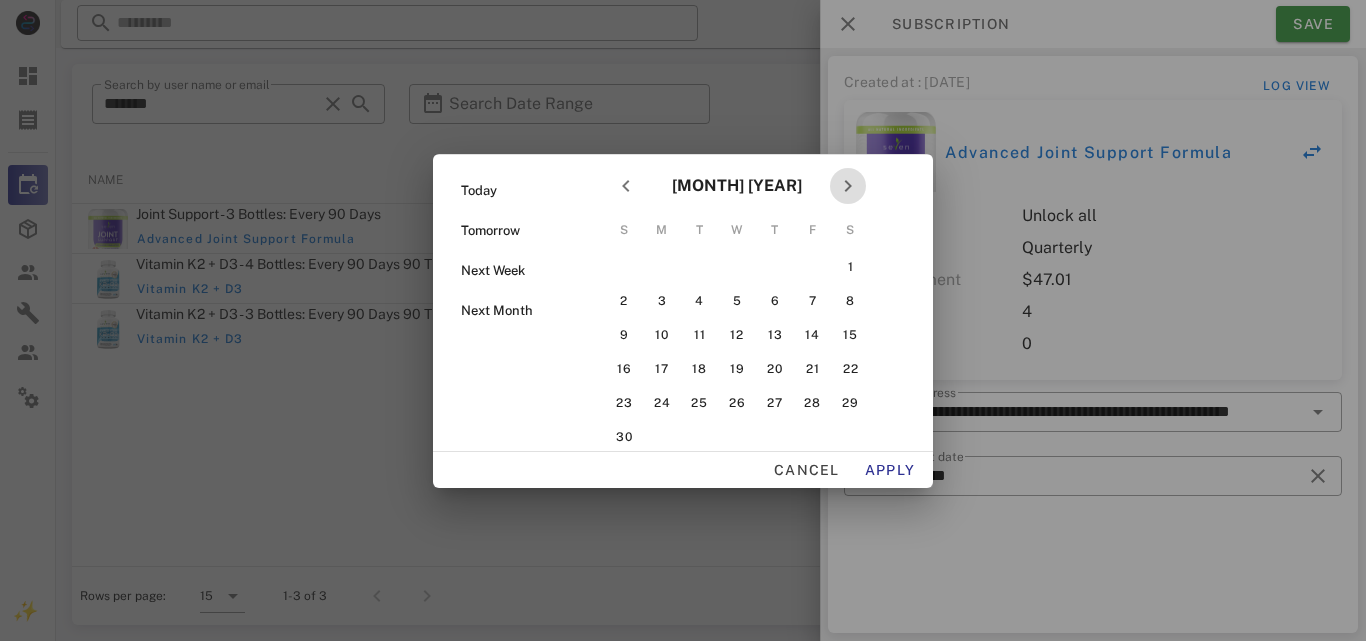 click at bounding box center (848, 186) 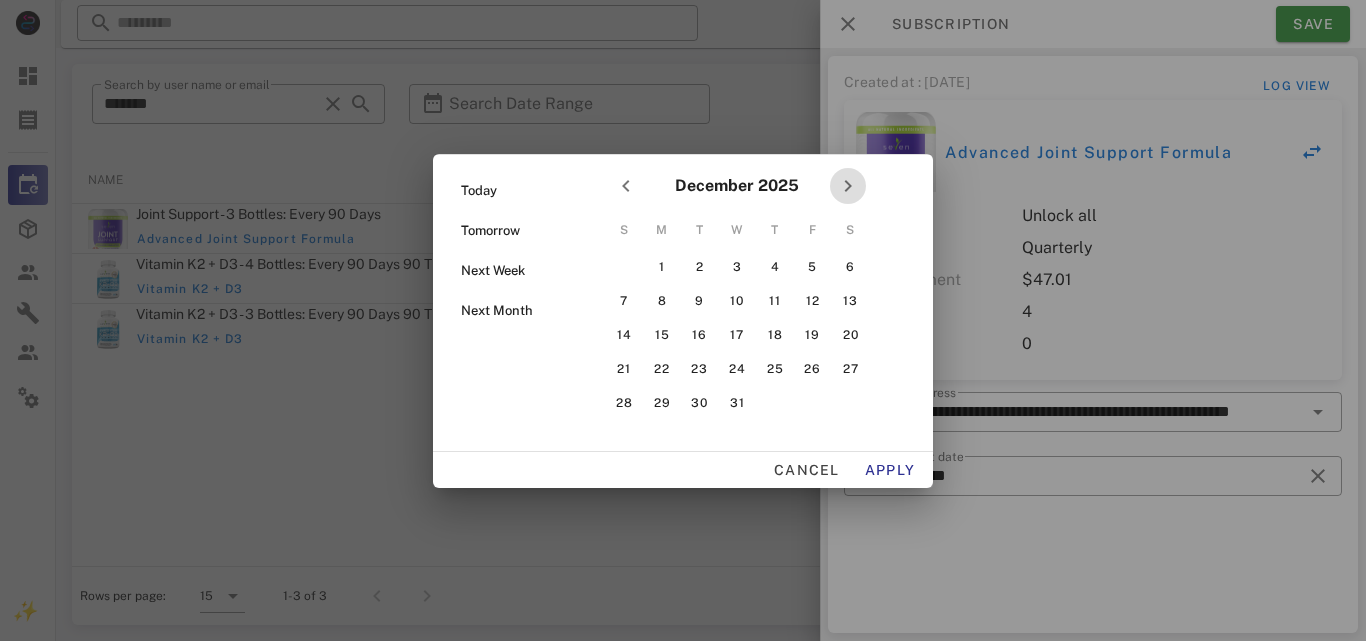 click at bounding box center [848, 186] 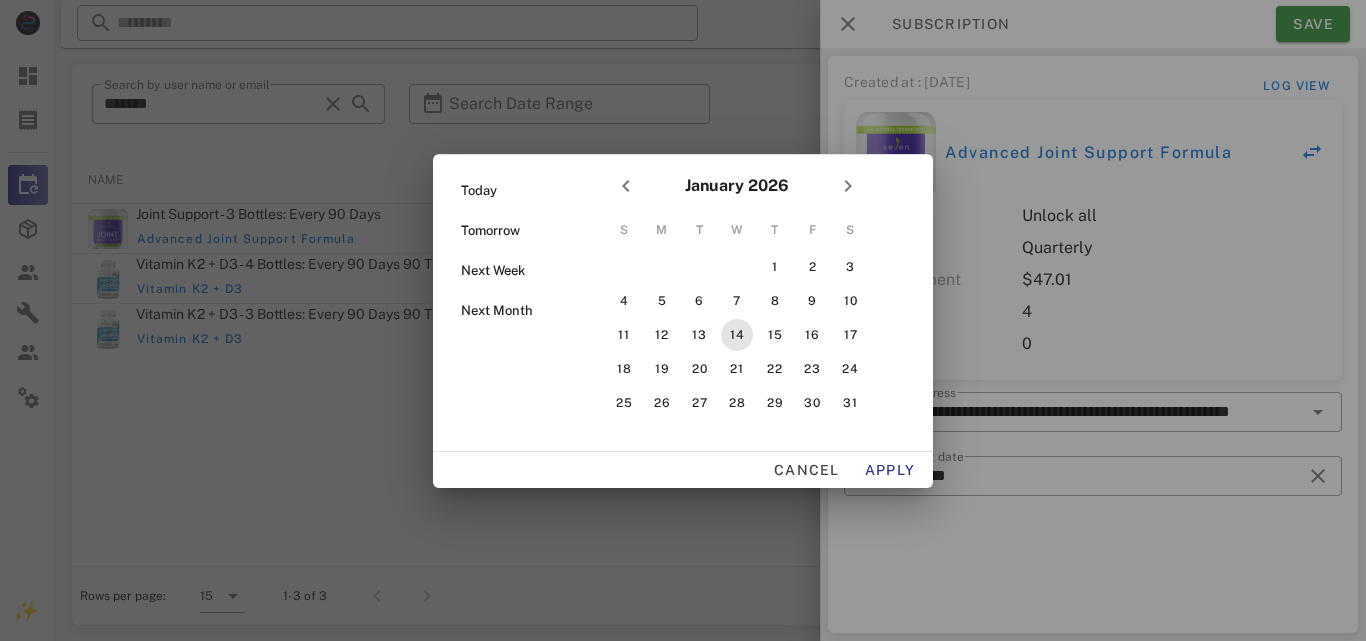 click on "14" at bounding box center [737, 335] 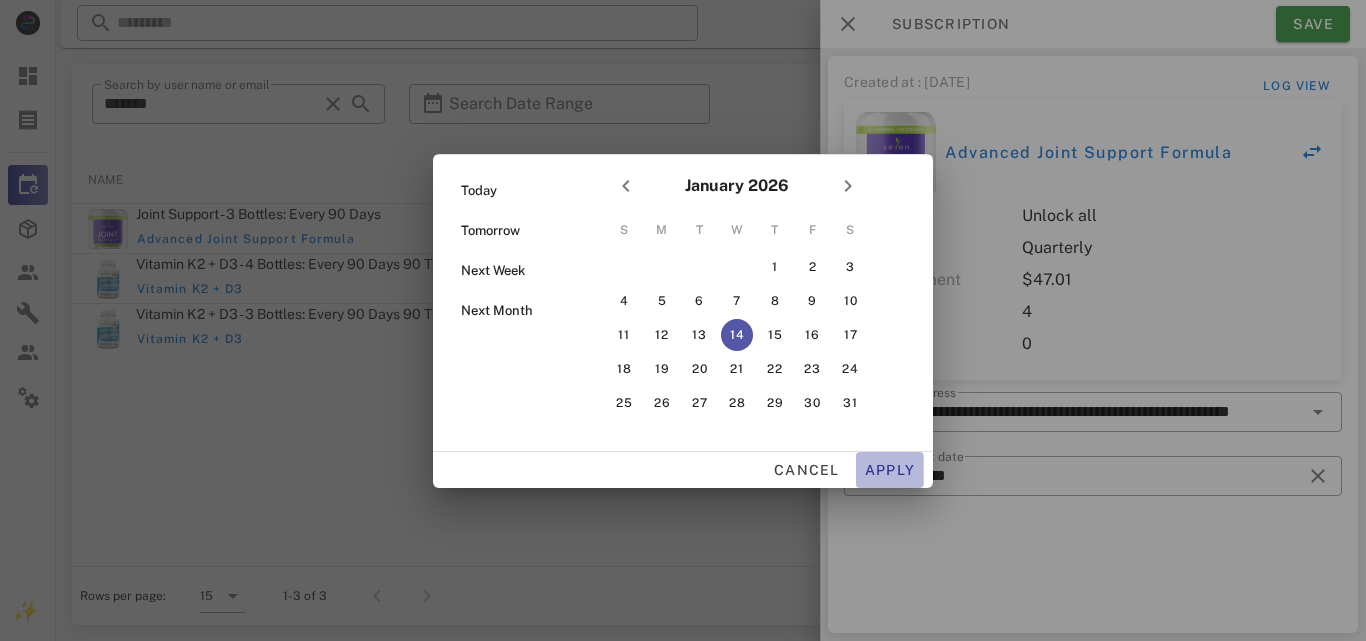 click on "Apply" at bounding box center [890, 470] 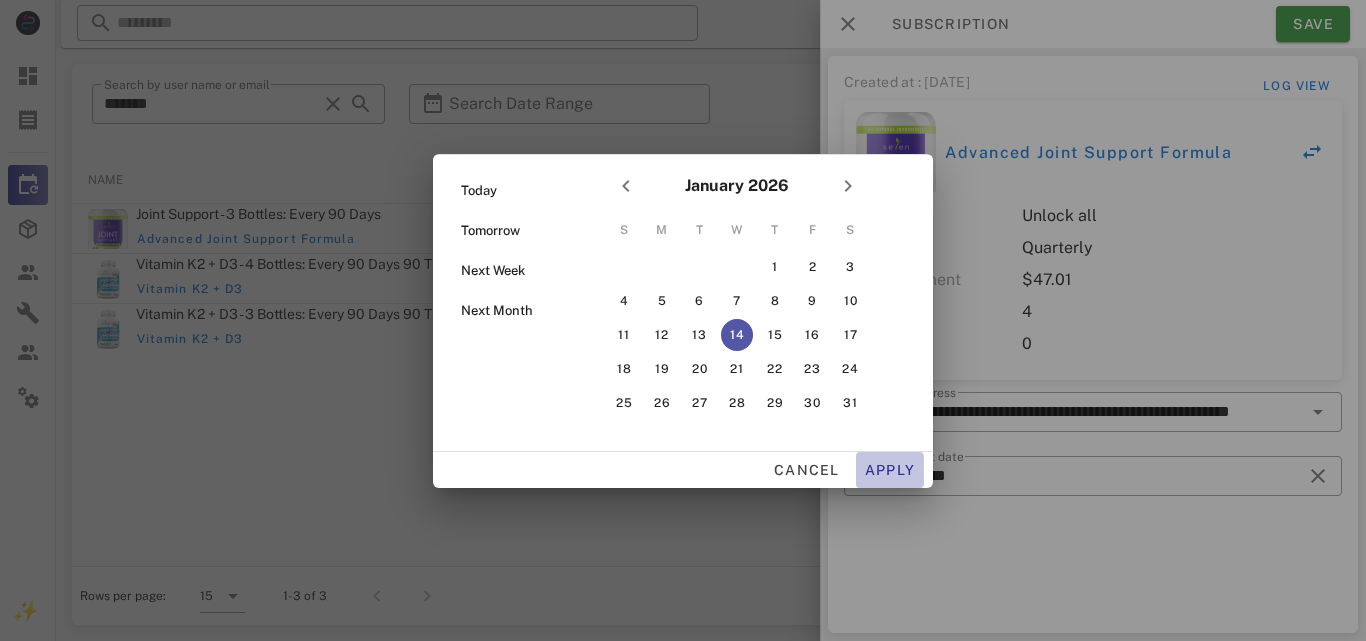 type on "**********" 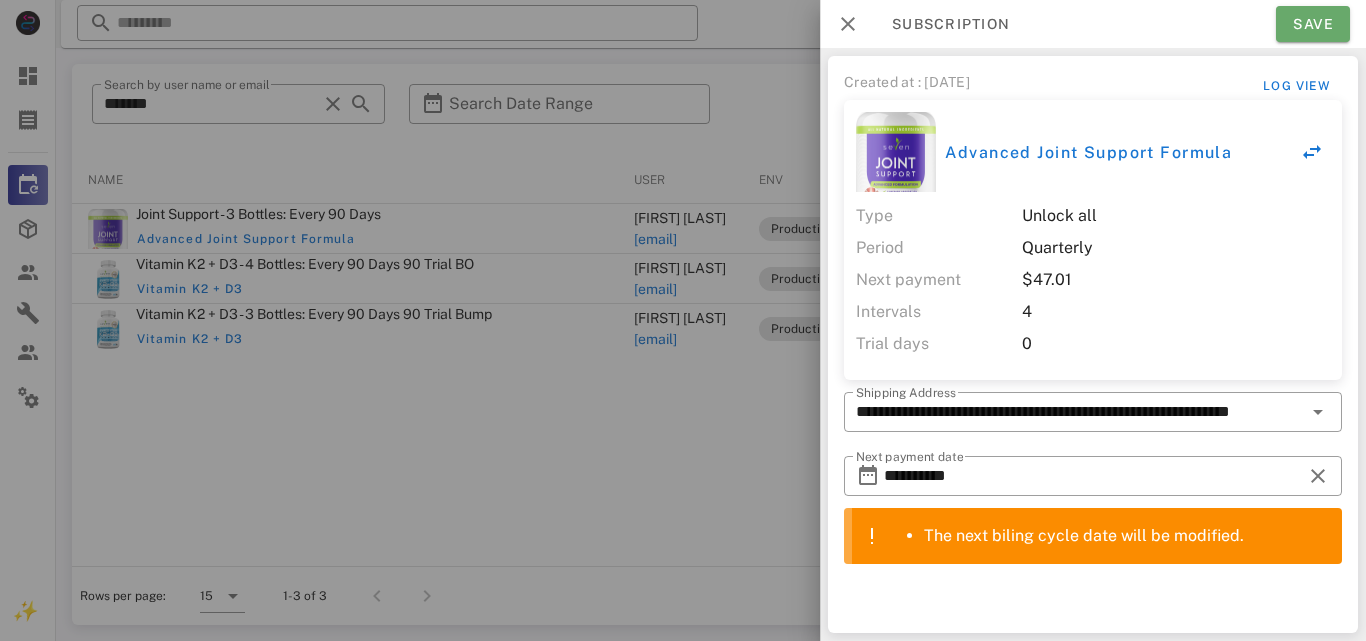 click on "Save" at bounding box center (1313, 24) 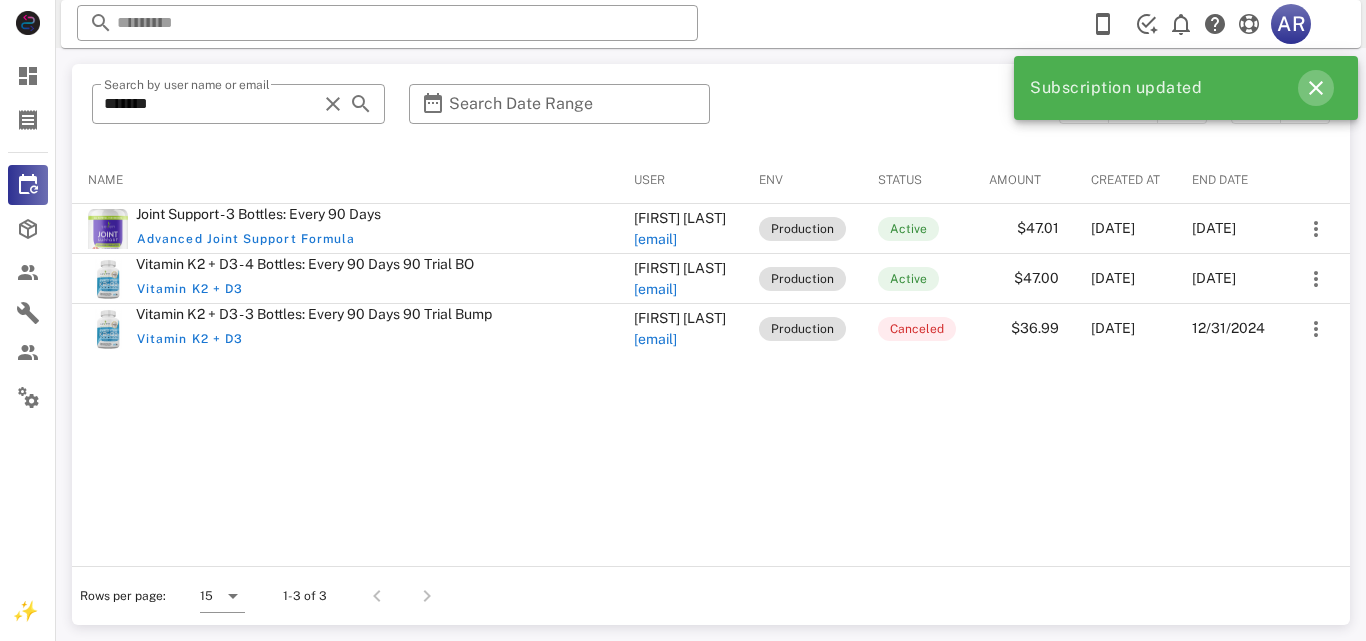 click at bounding box center (1316, 88) 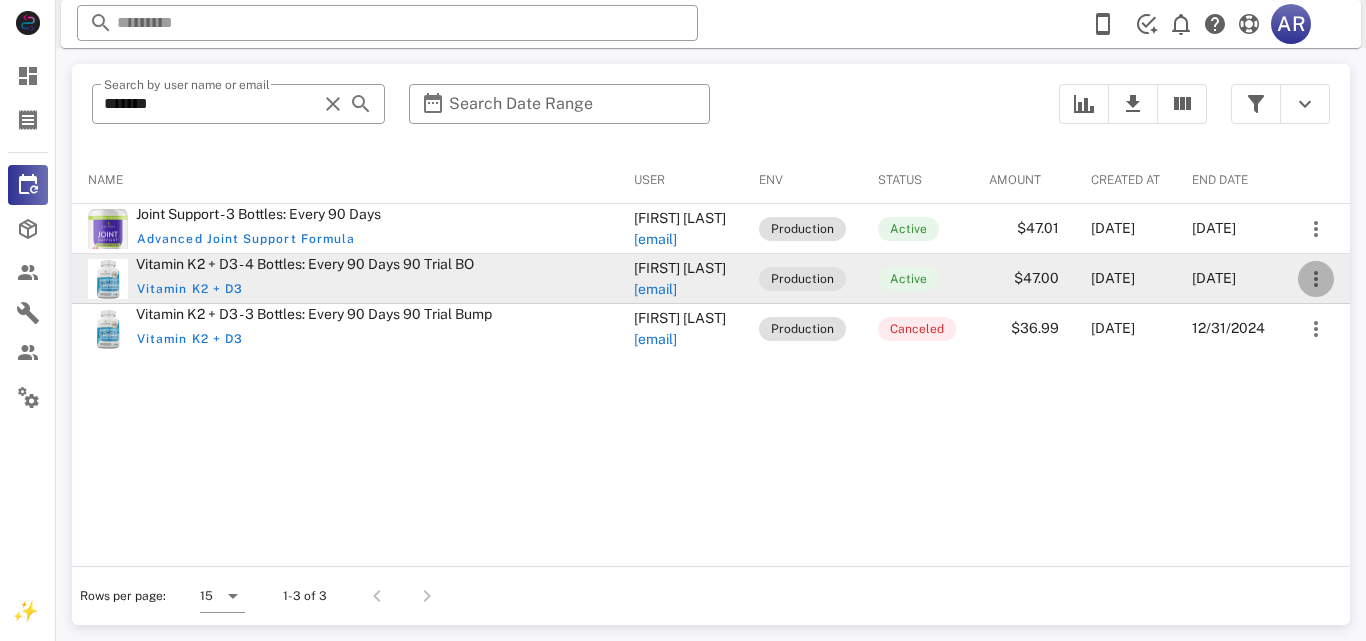 click at bounding box center (1316, 279) 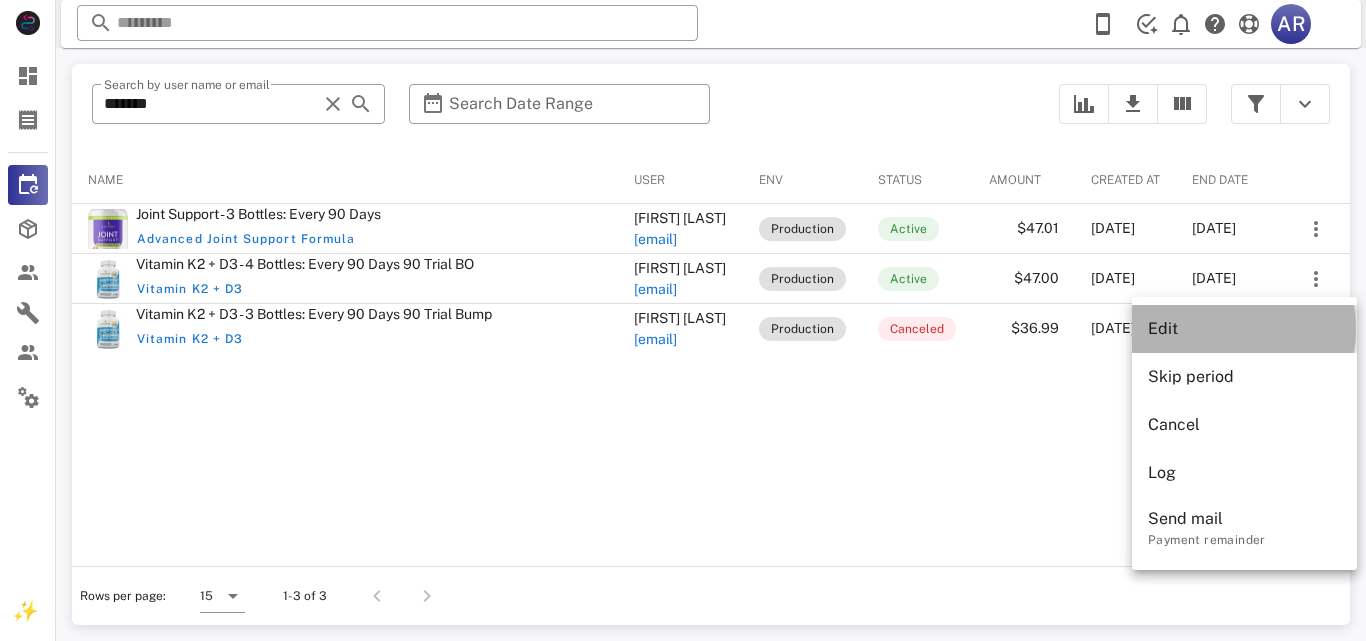 click on "Edit" at bounding box center (1244, 328) 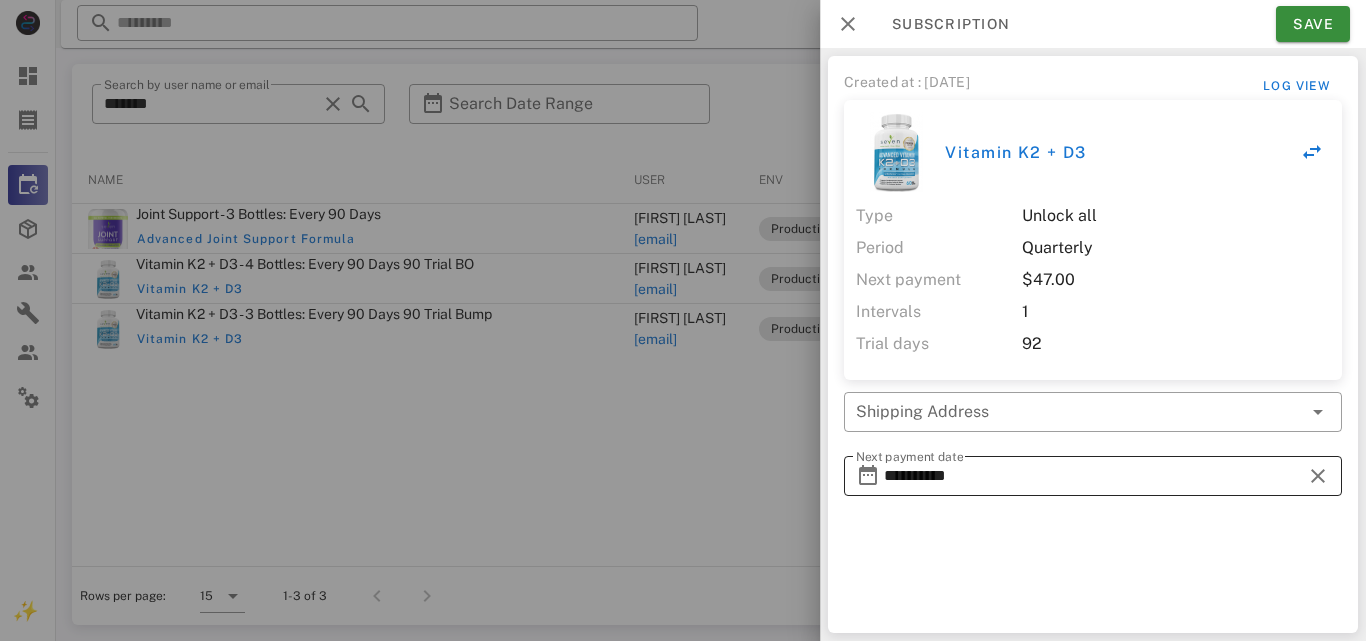 type on "**********" 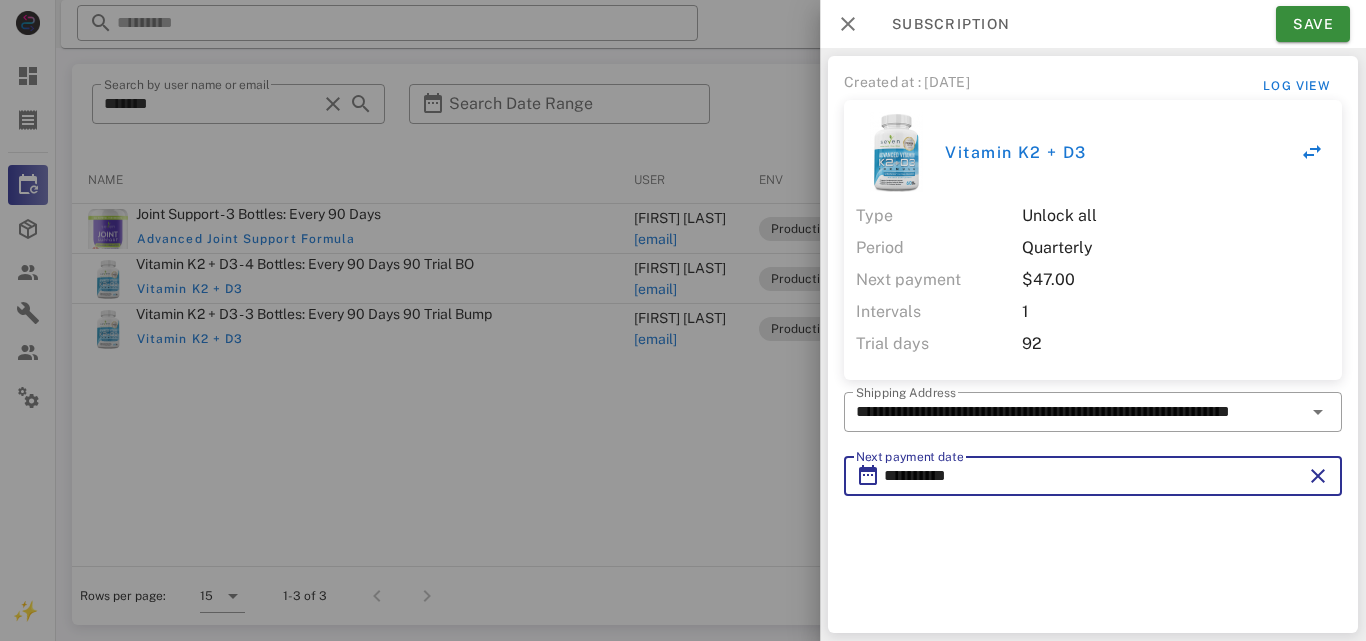 click on "**********" at bounding box center [1093, 476] 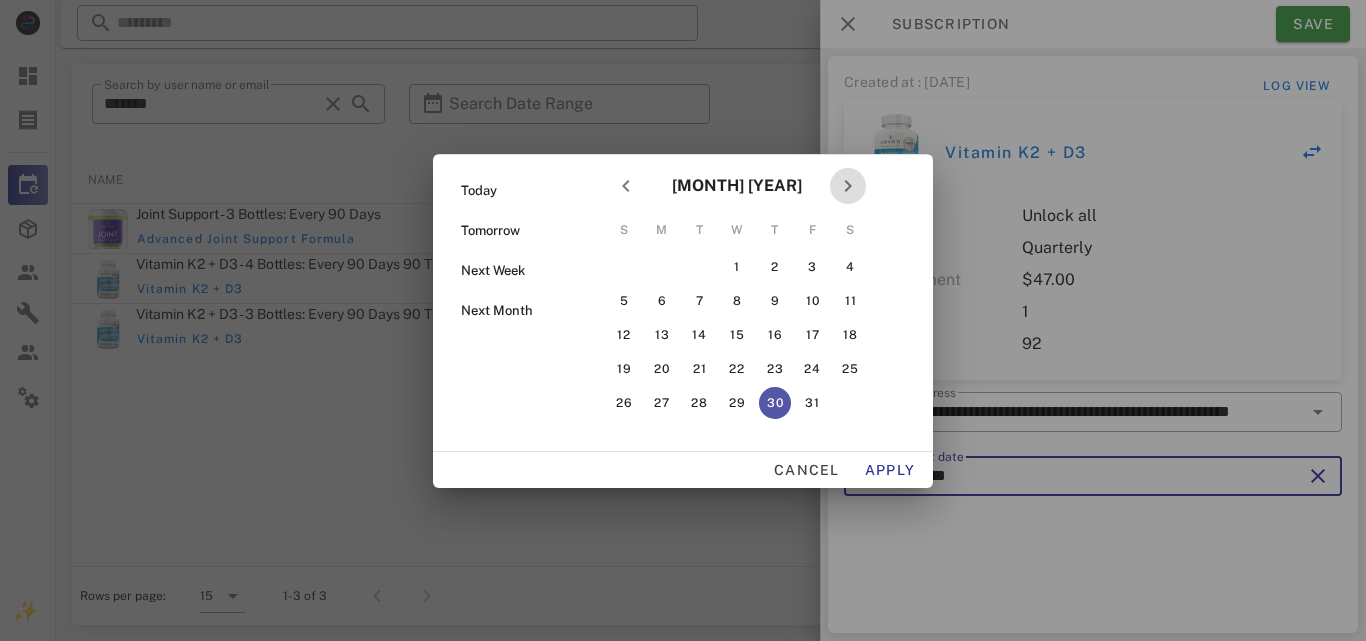 click at bounding box center [848, 186] 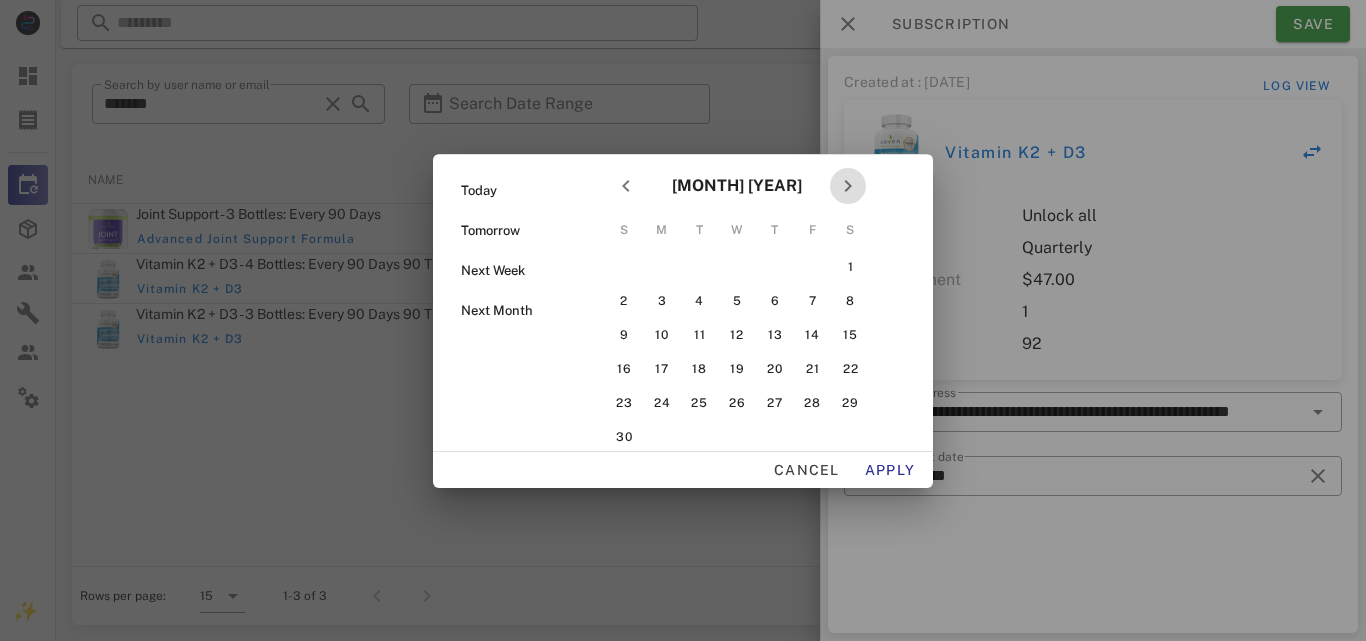 click at bounding box center (848, 186) 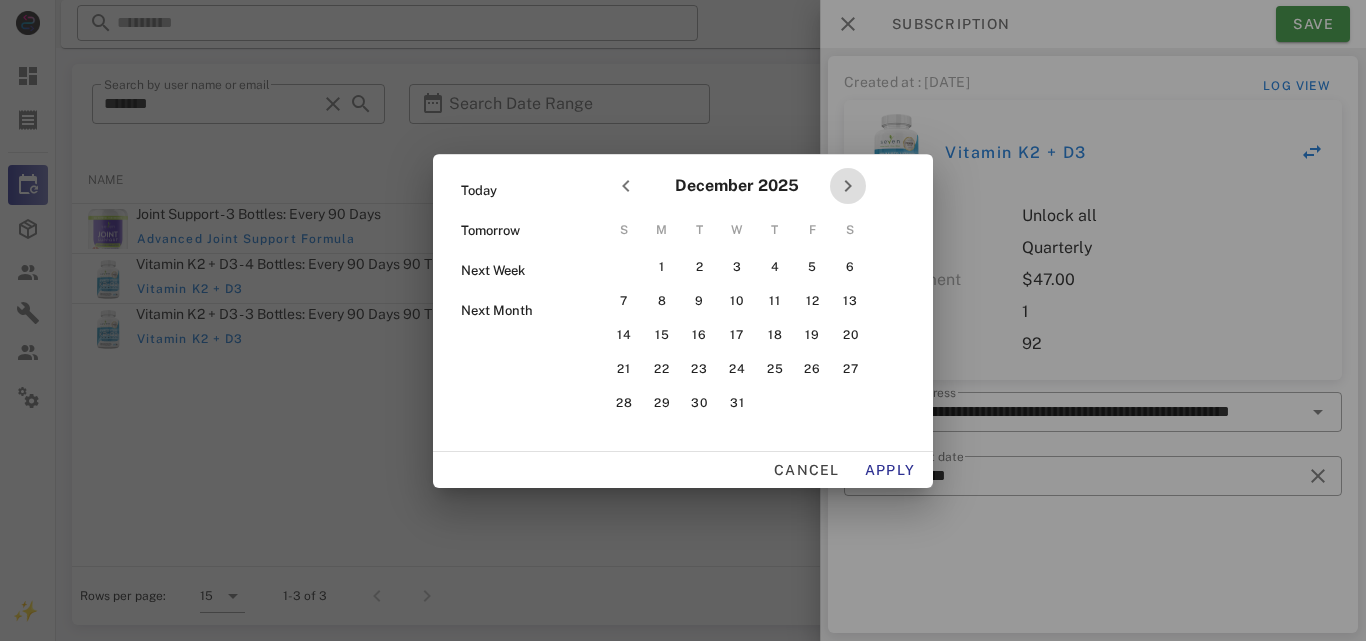 click at bounding box center [848, 186] 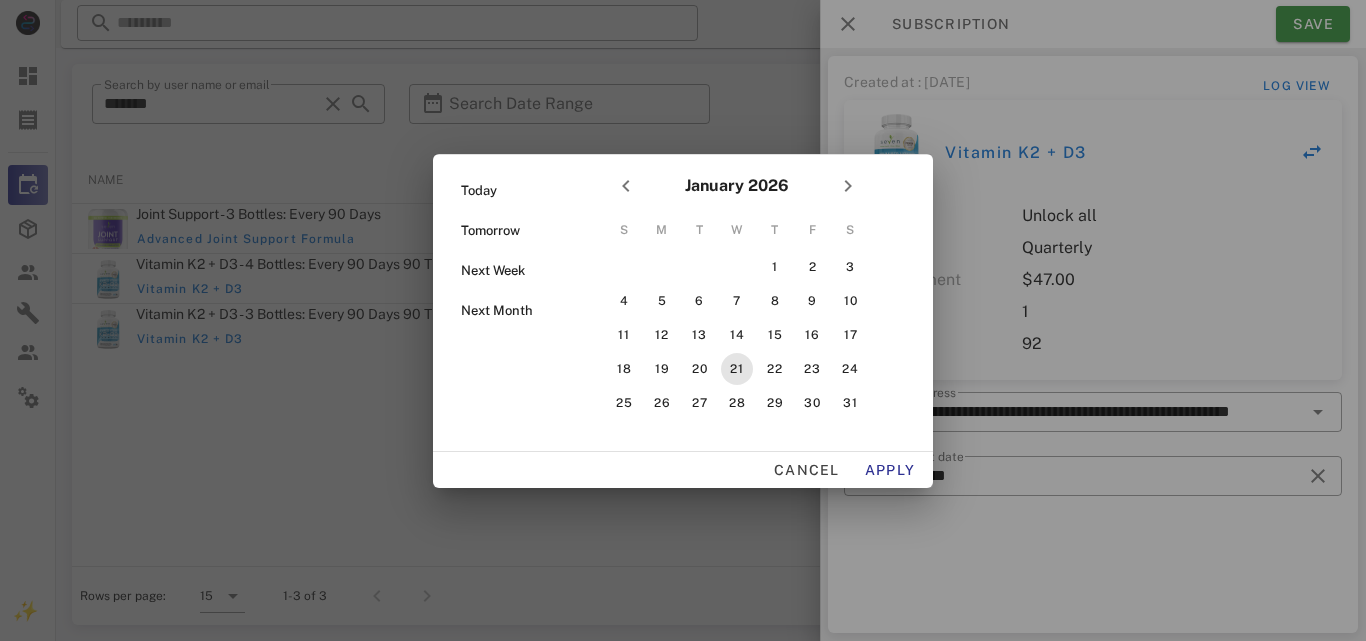 click on "21" at bounding box center [737, 369] 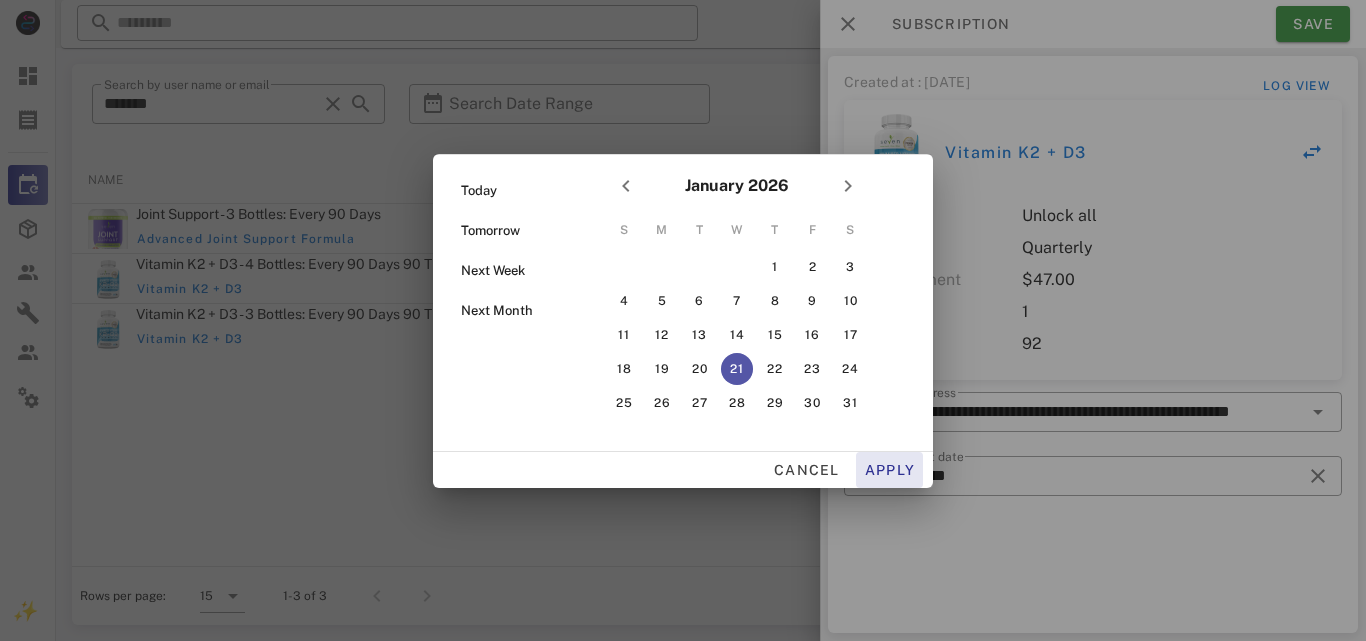 click on "Apply" at bounding box center [890, 470] 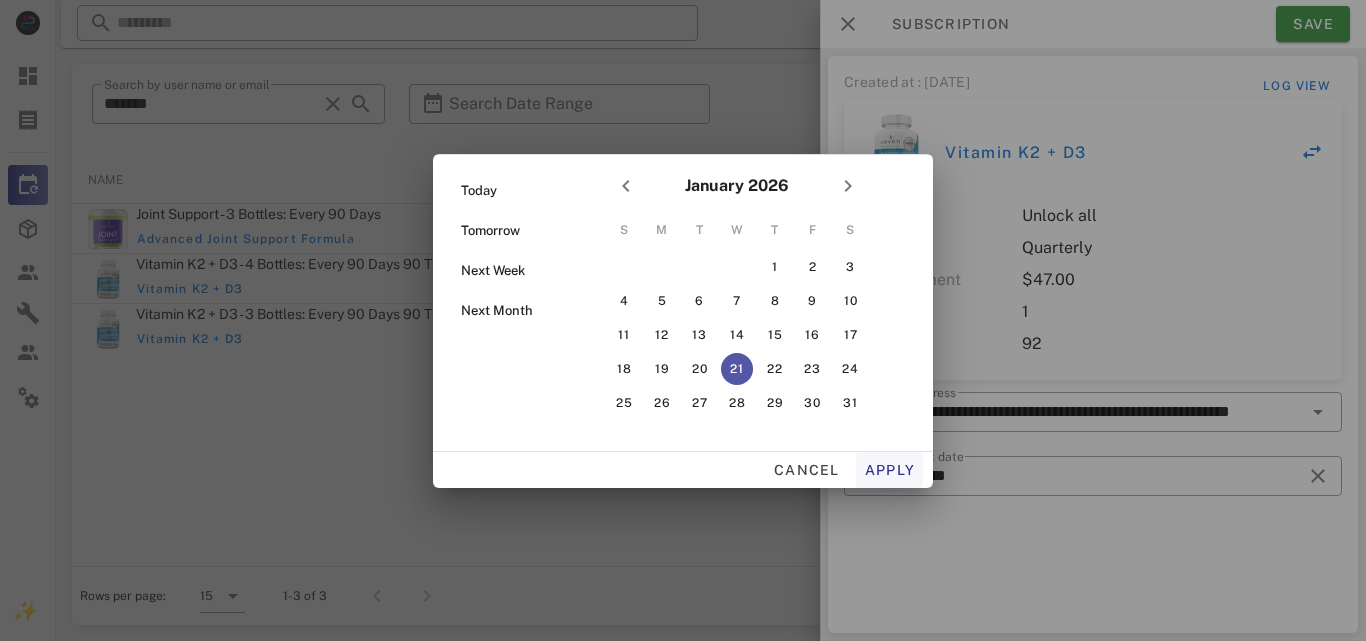 type on "**********" 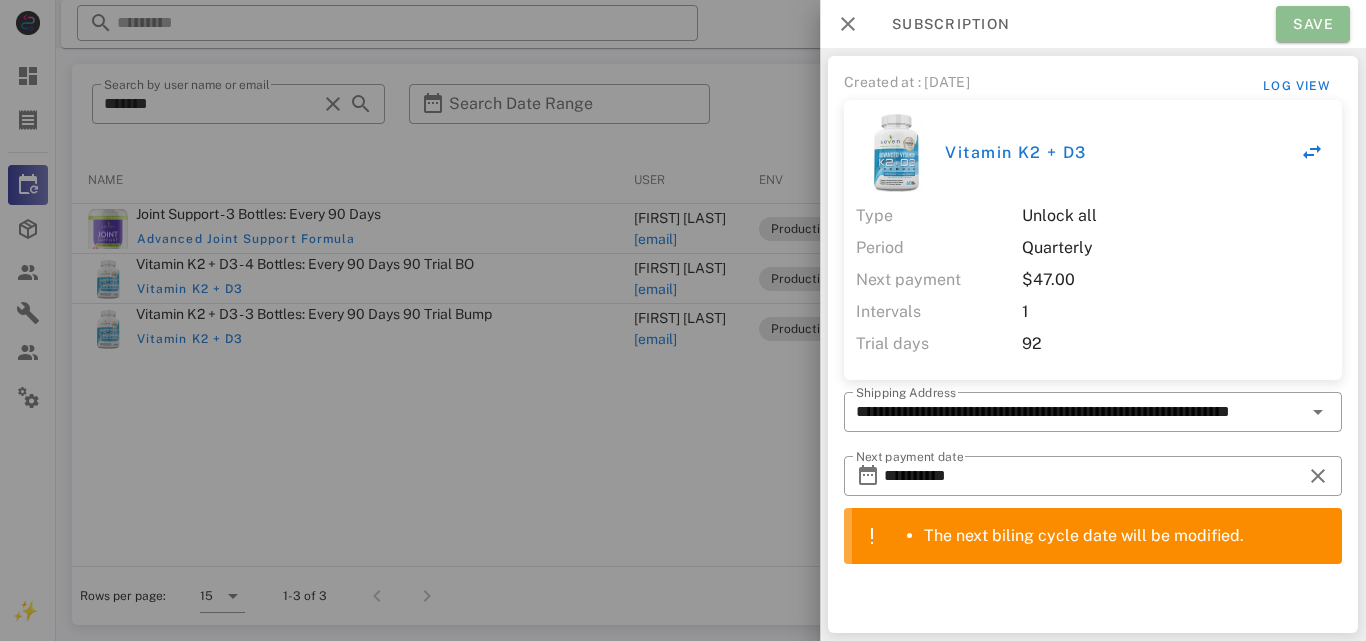 click on "Save" at bounding box center [1313, 24] 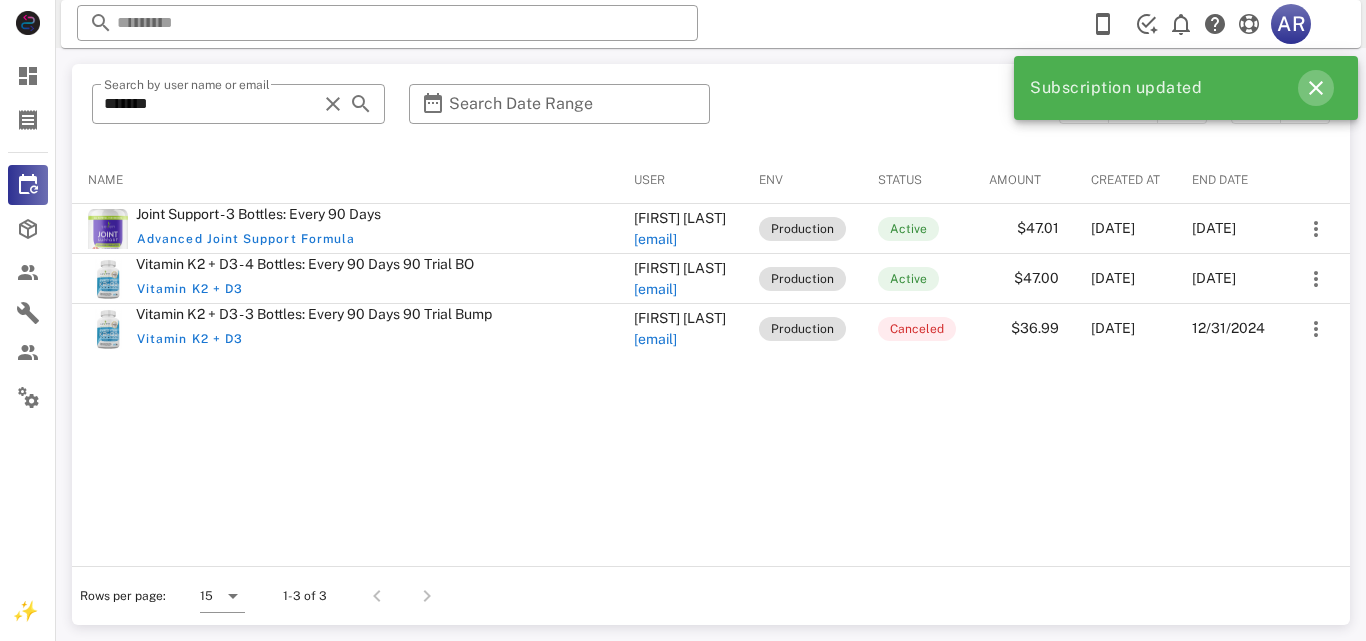 click at bounding box center (1316, 88) 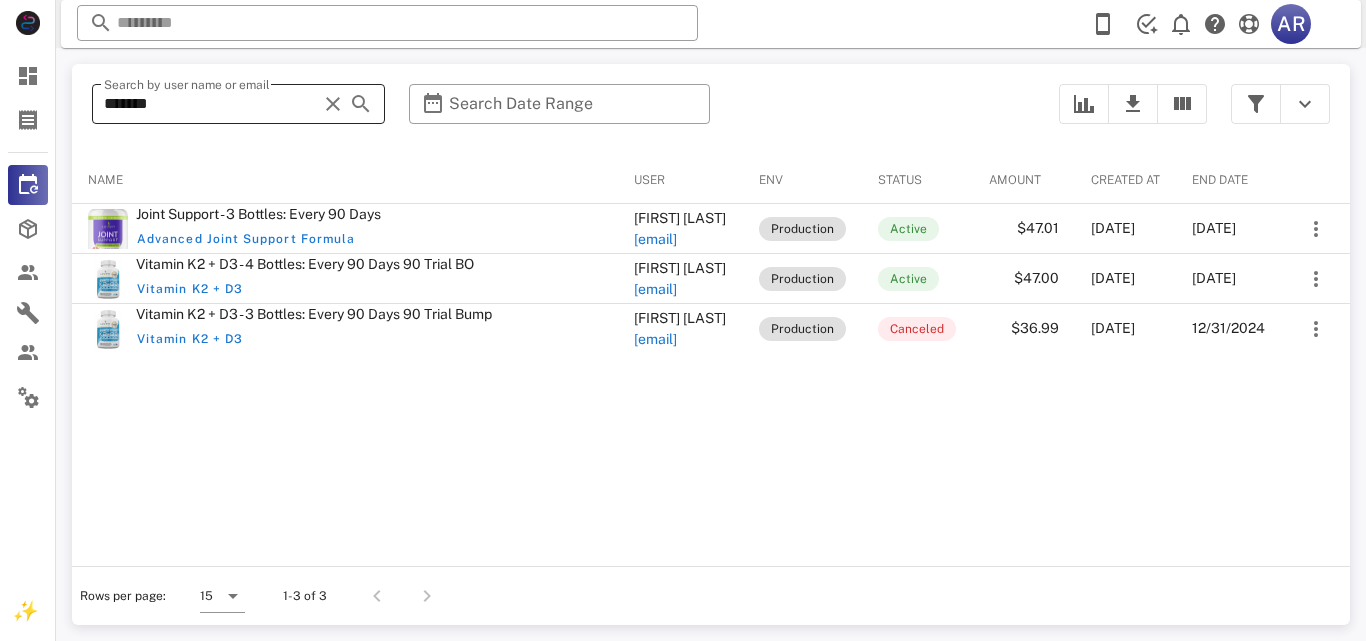 click on "*******" at bounding box center [210, 104] 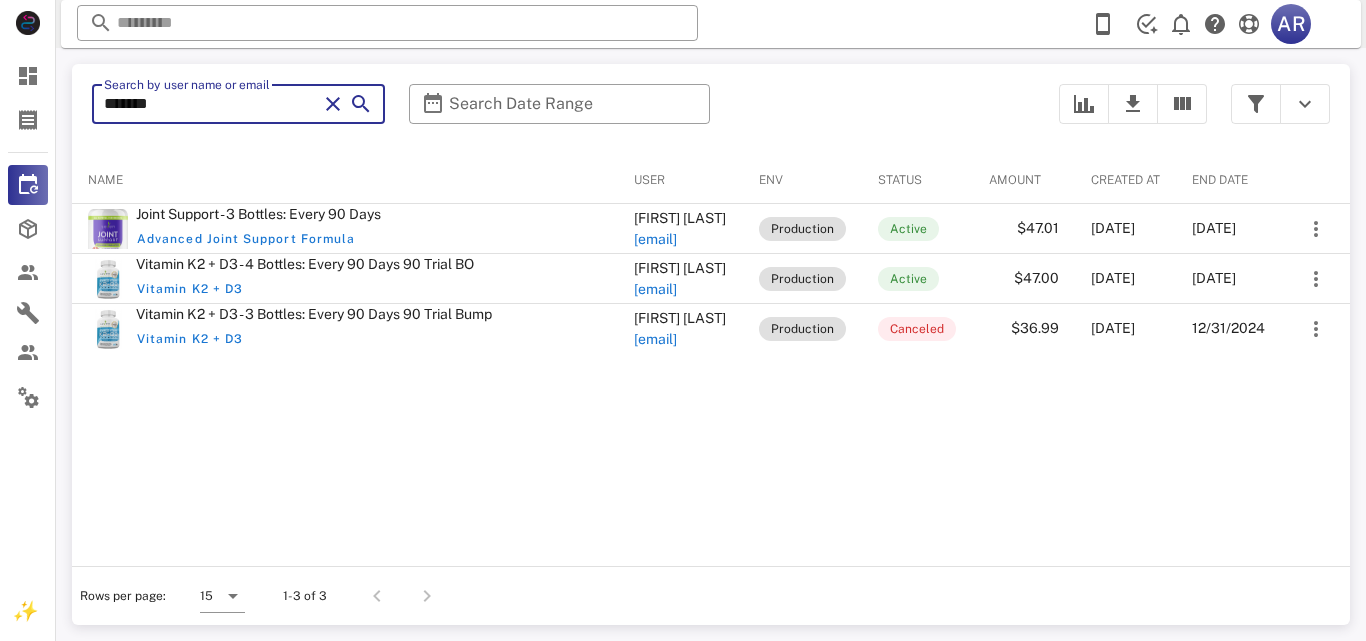 click on "*******" at bounding box center [210, 104] 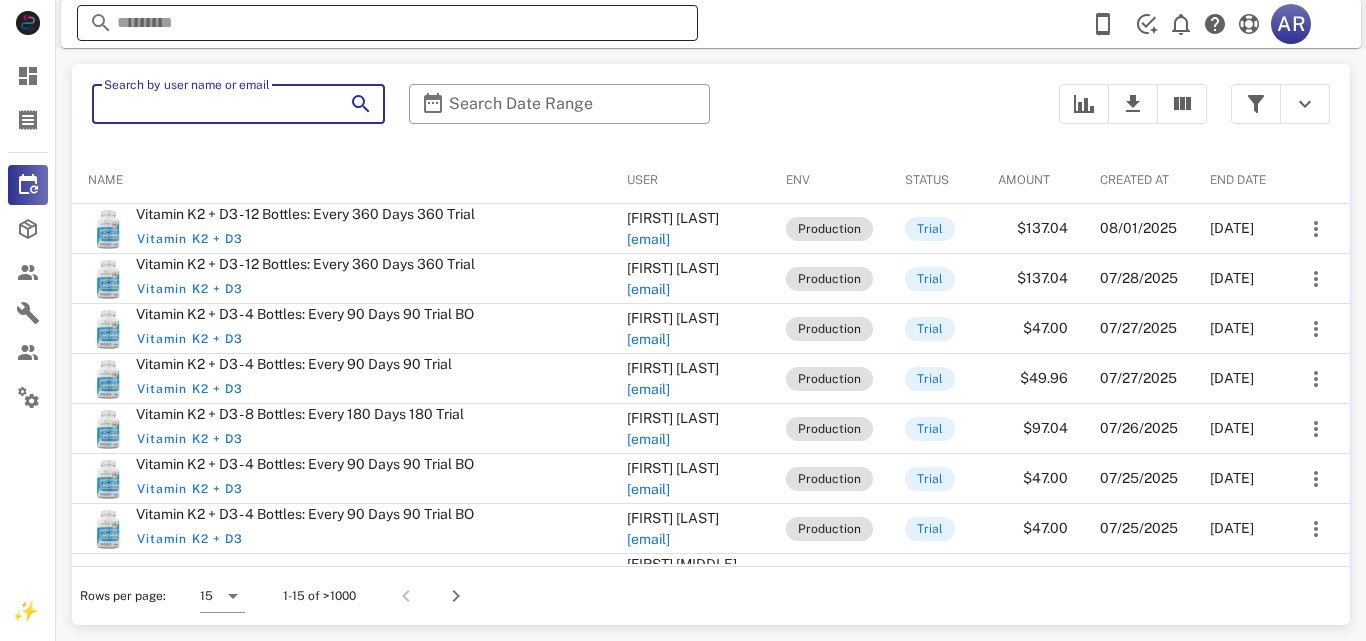 type 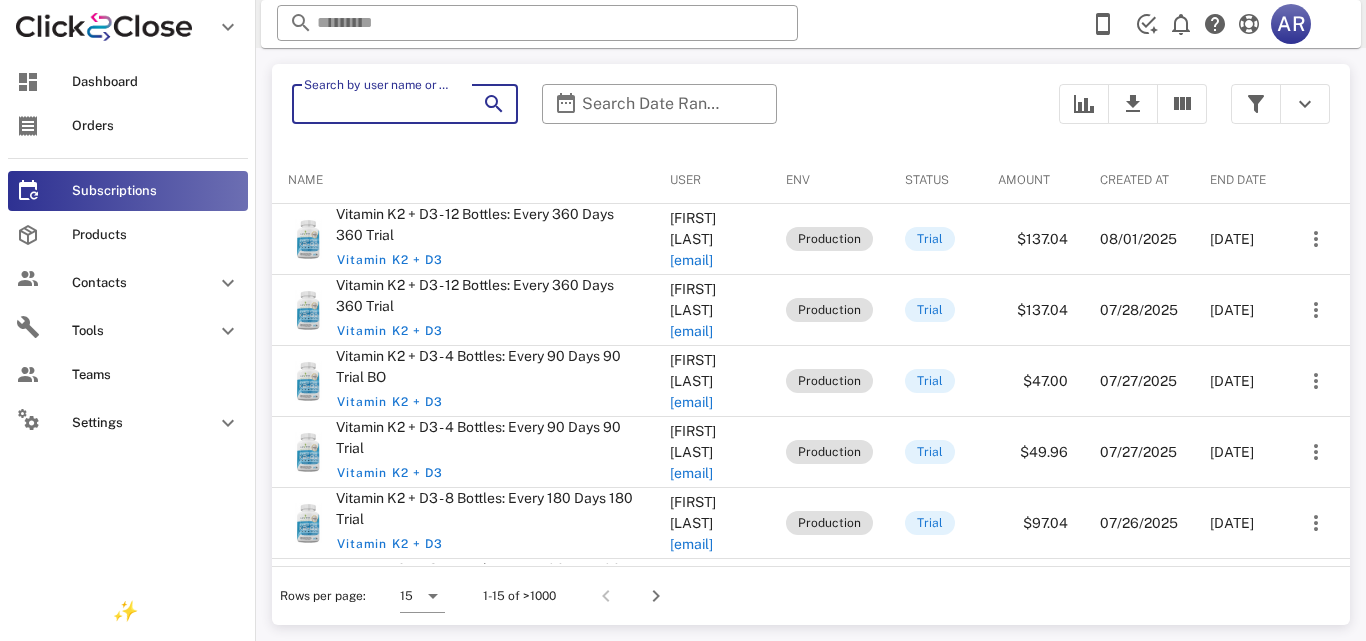 click on "Orders" at bounding box center [128, 126] 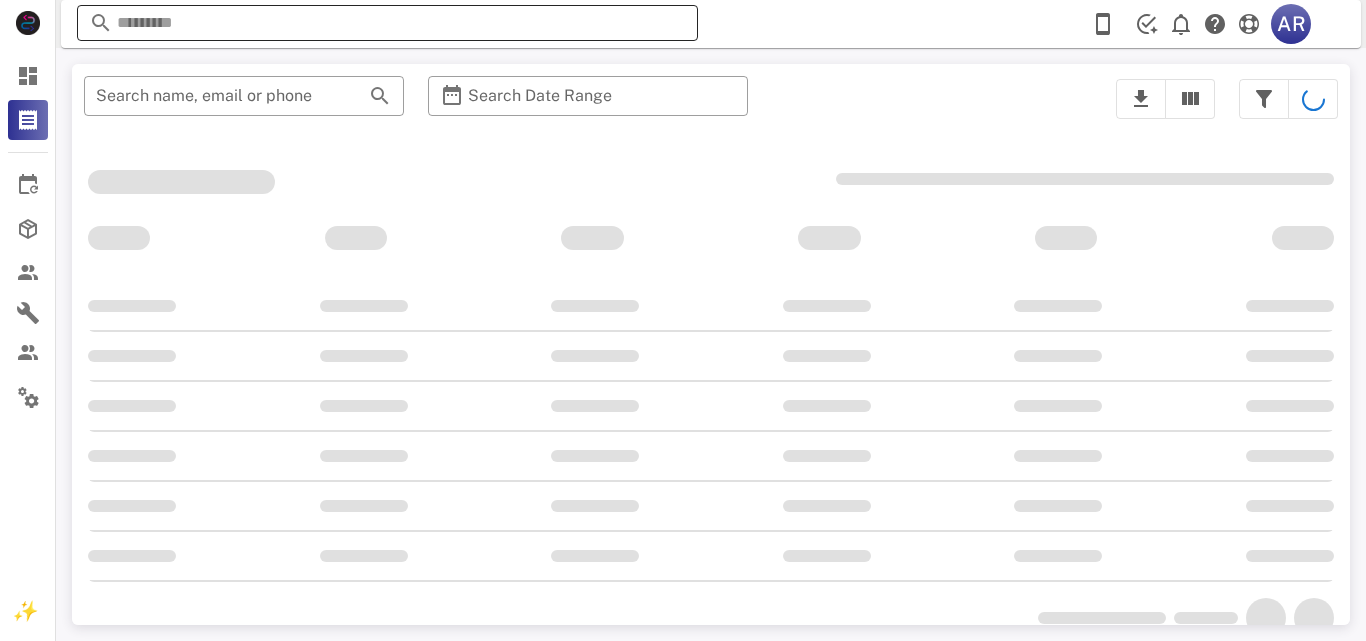 click at bounding box center [387, 23] 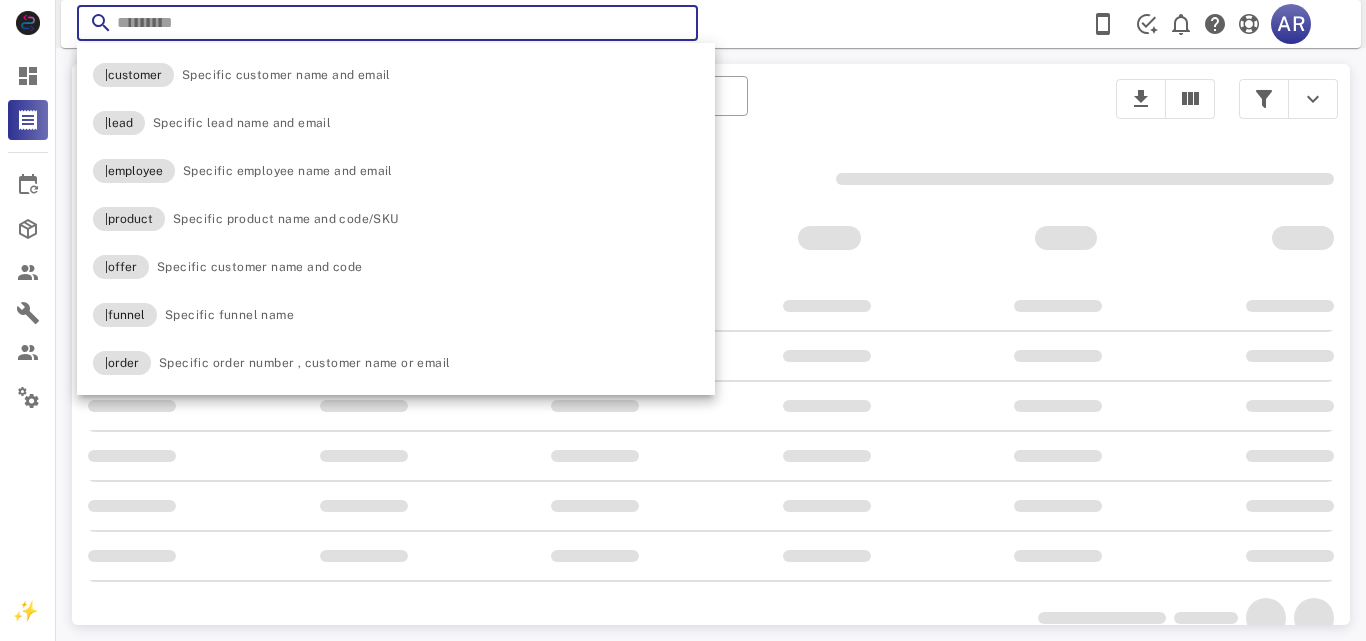 paste on "**********" 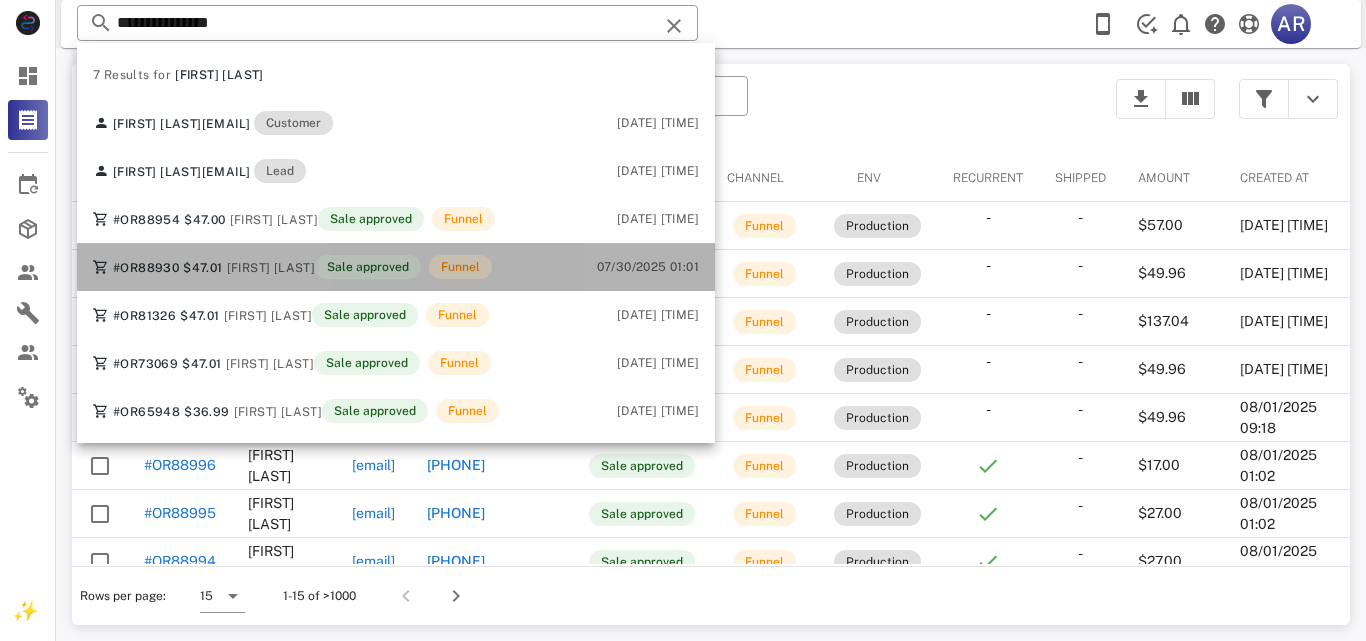 click on "[FIRST] [LAST]" at bounding box center [271, 268] 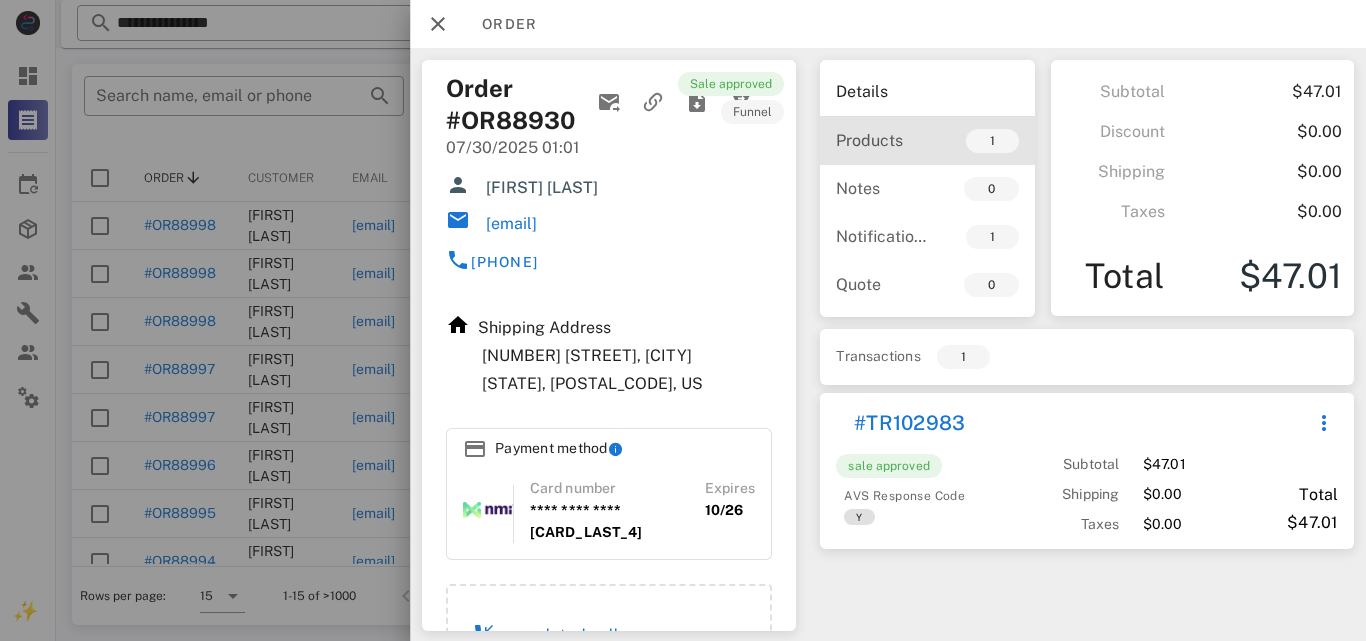 click on "Products" at bounding box center [881, 140] 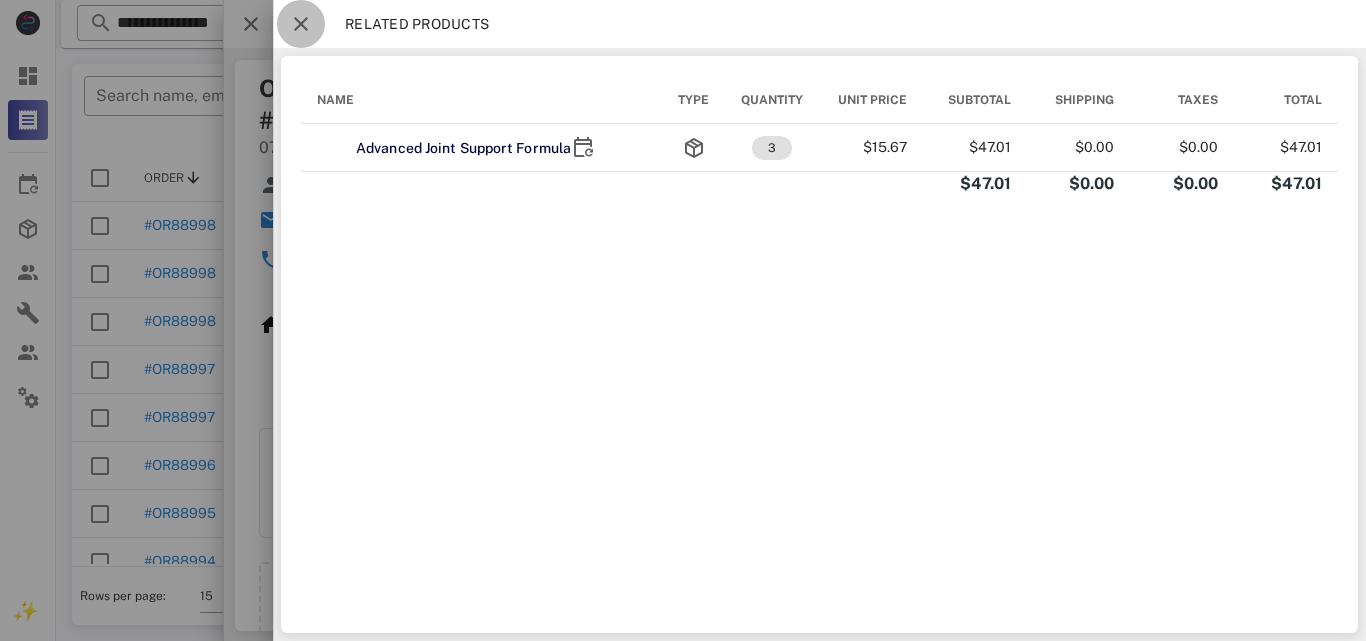 click at bounding box center (301, 24) 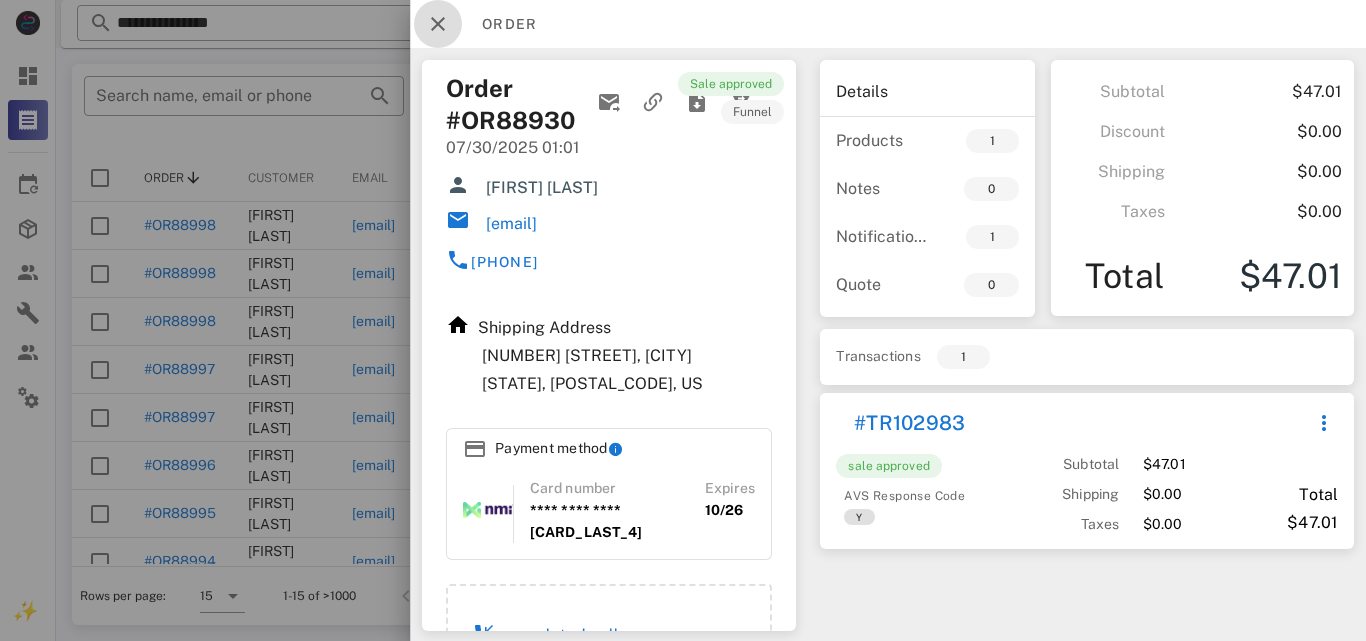 click at bounding box center [438, 24] 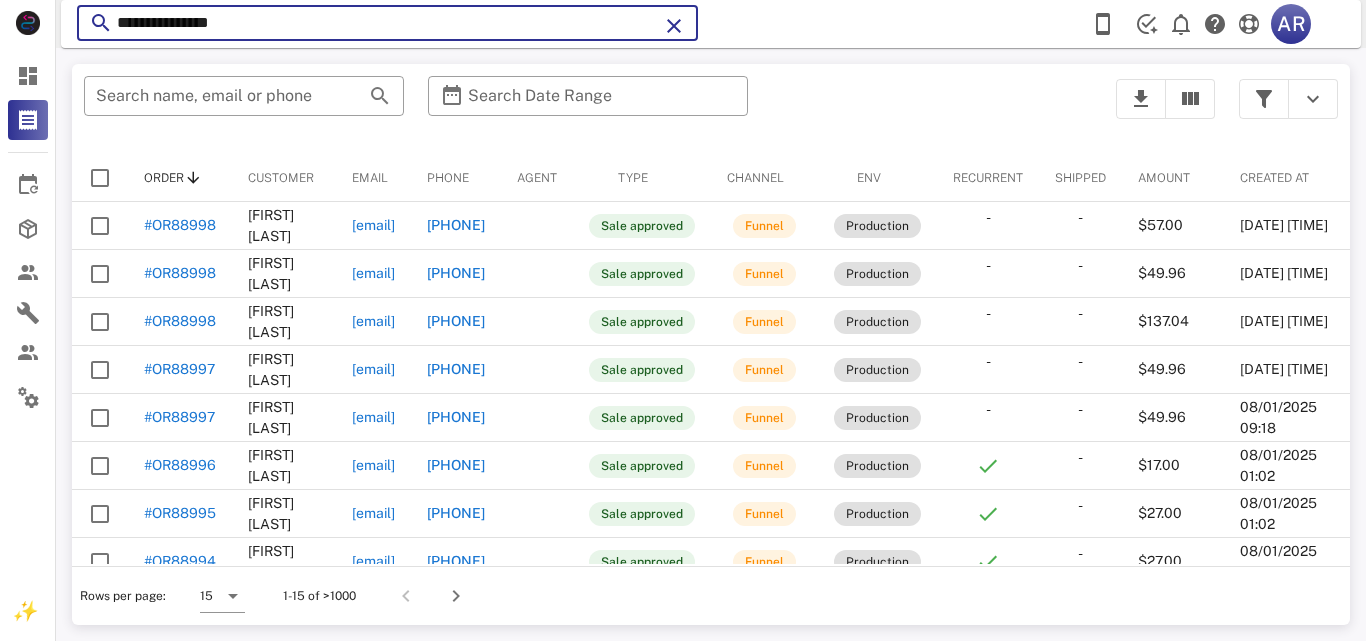 click on "**********" at bounding box center [387, 23] 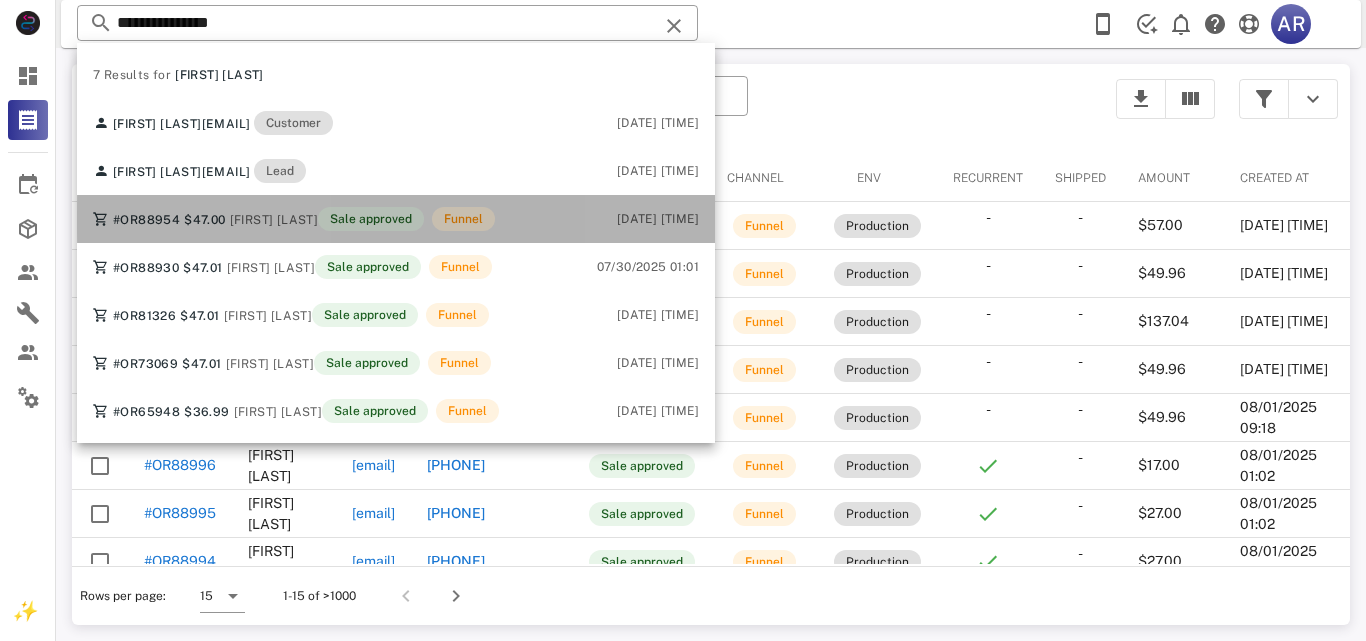 click on "[FIRST] [LAST]" at bounding box center [274, 220] 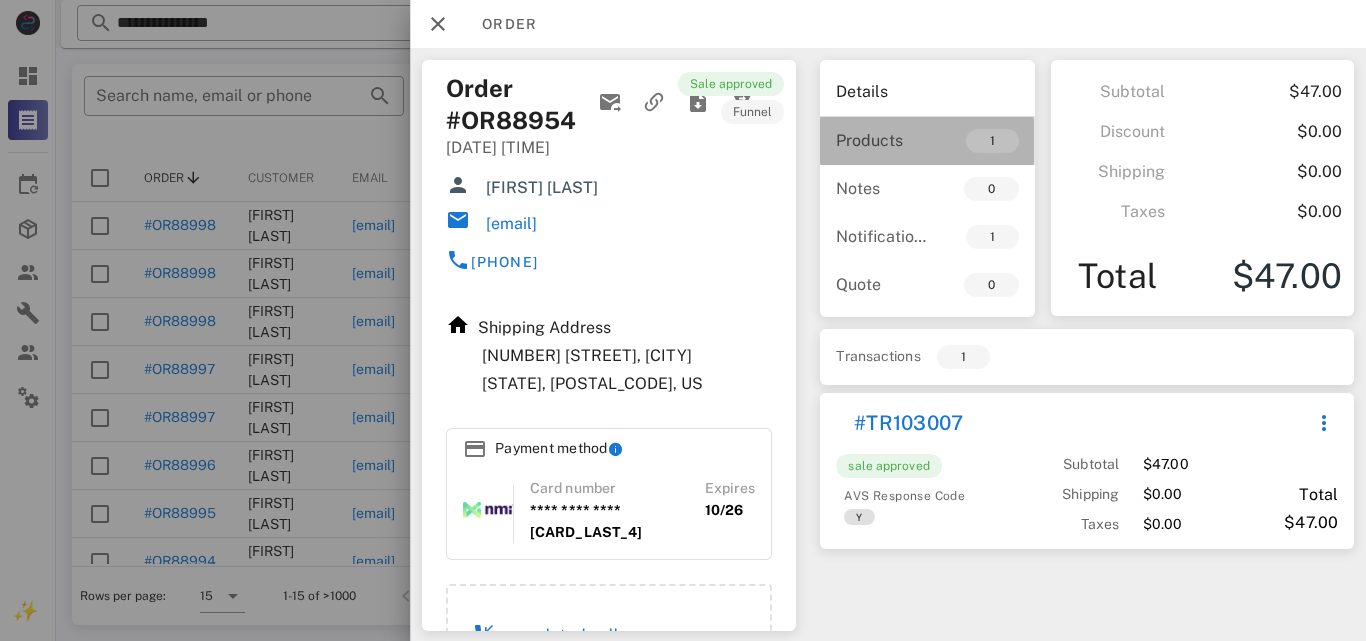 click on "Products" at bounding box center [881, 140] 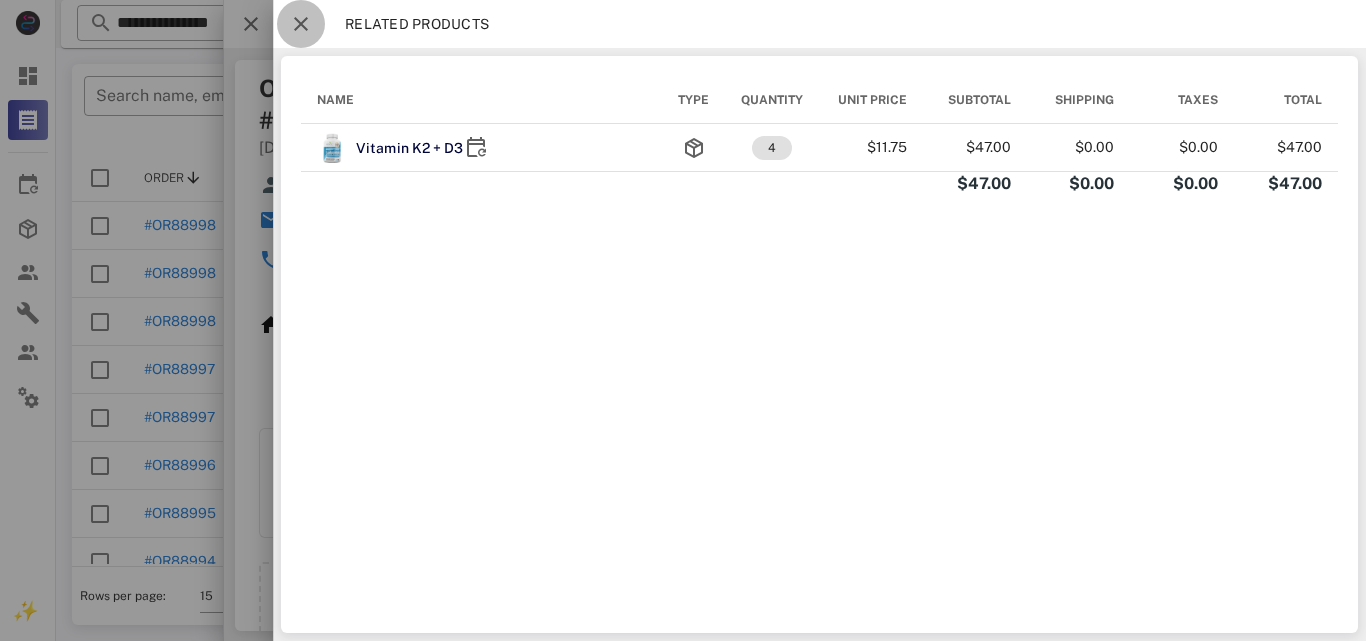 click at bounding box center (301, 24) 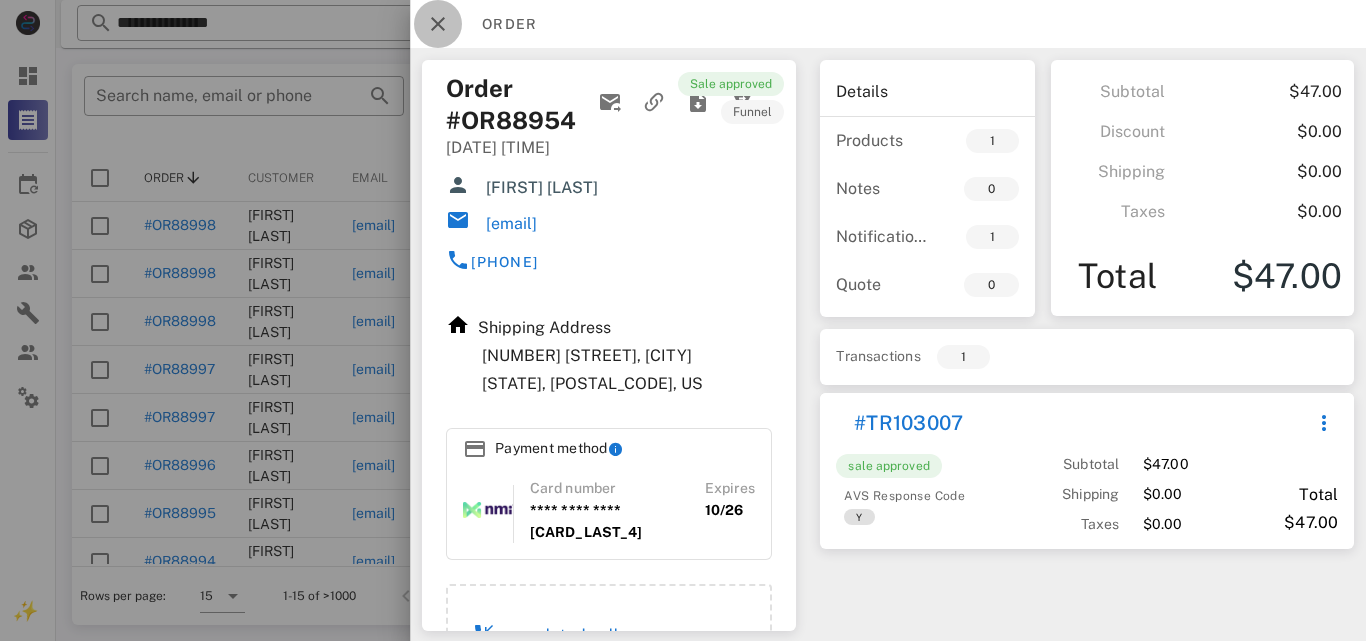 click at bounding box center [438, 24] 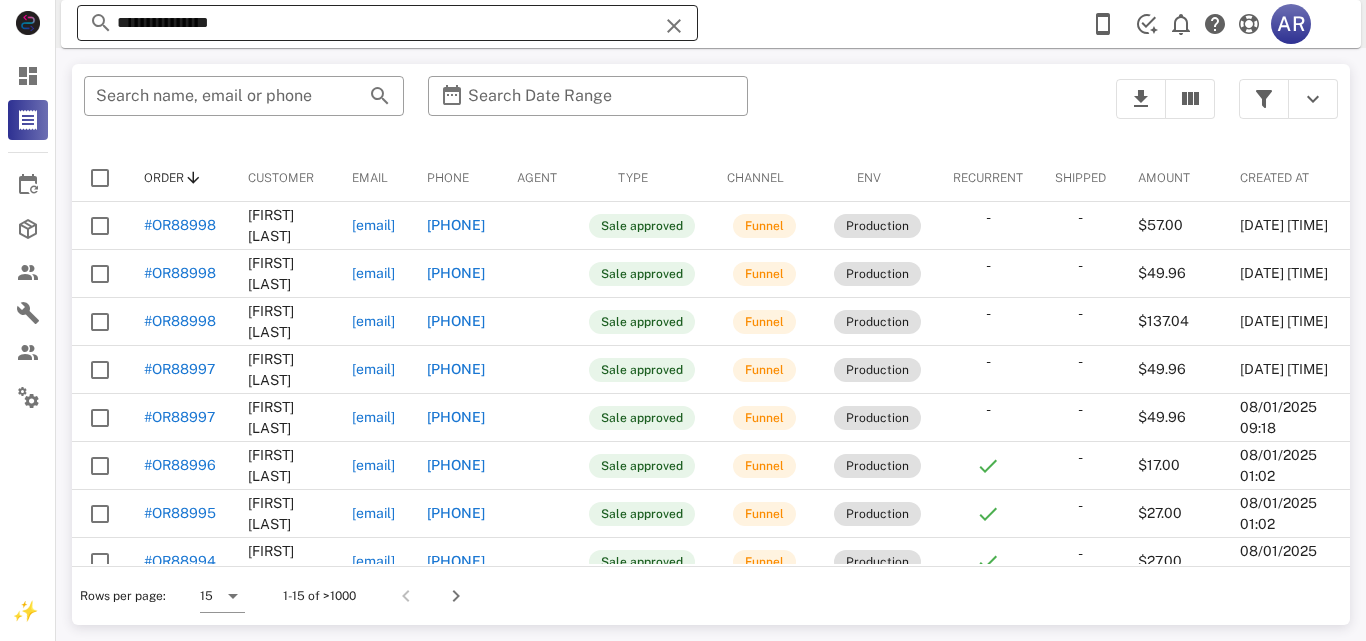 click on "**********" at bounding box center (387, 23) 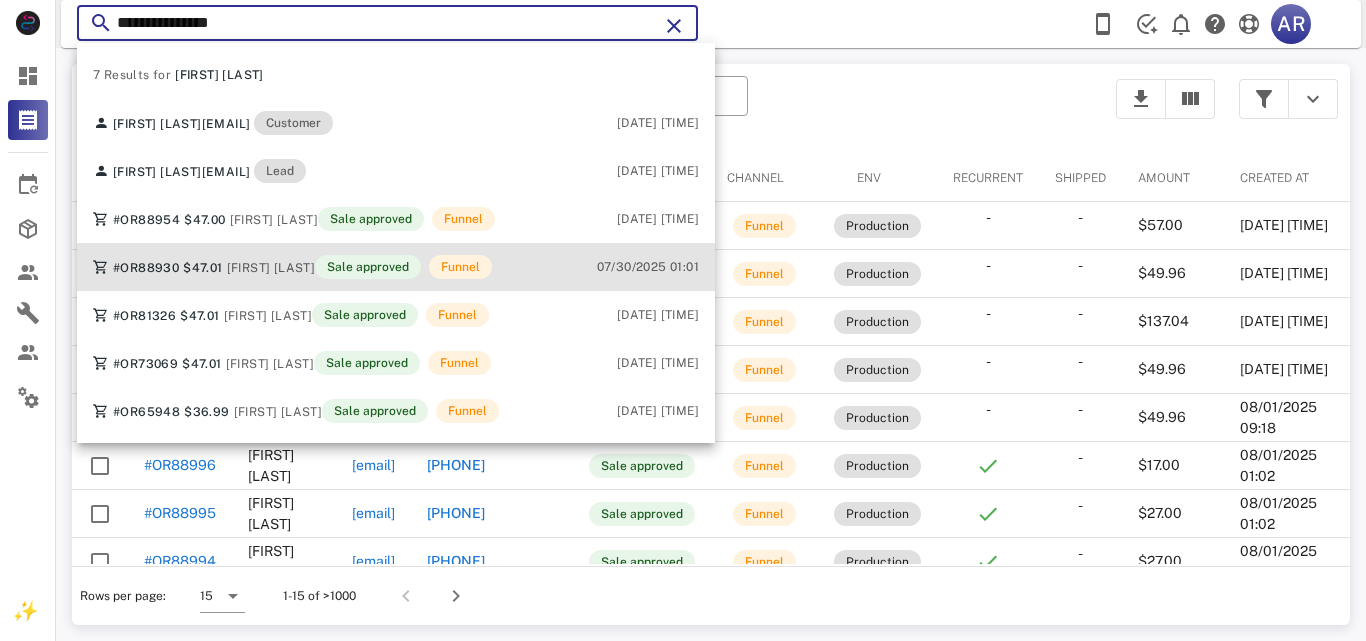 click on "Order #OR88930   $47.01   [FIRST] [LAST]   Sale approved   Funnel" at bounding box center (292, 267) 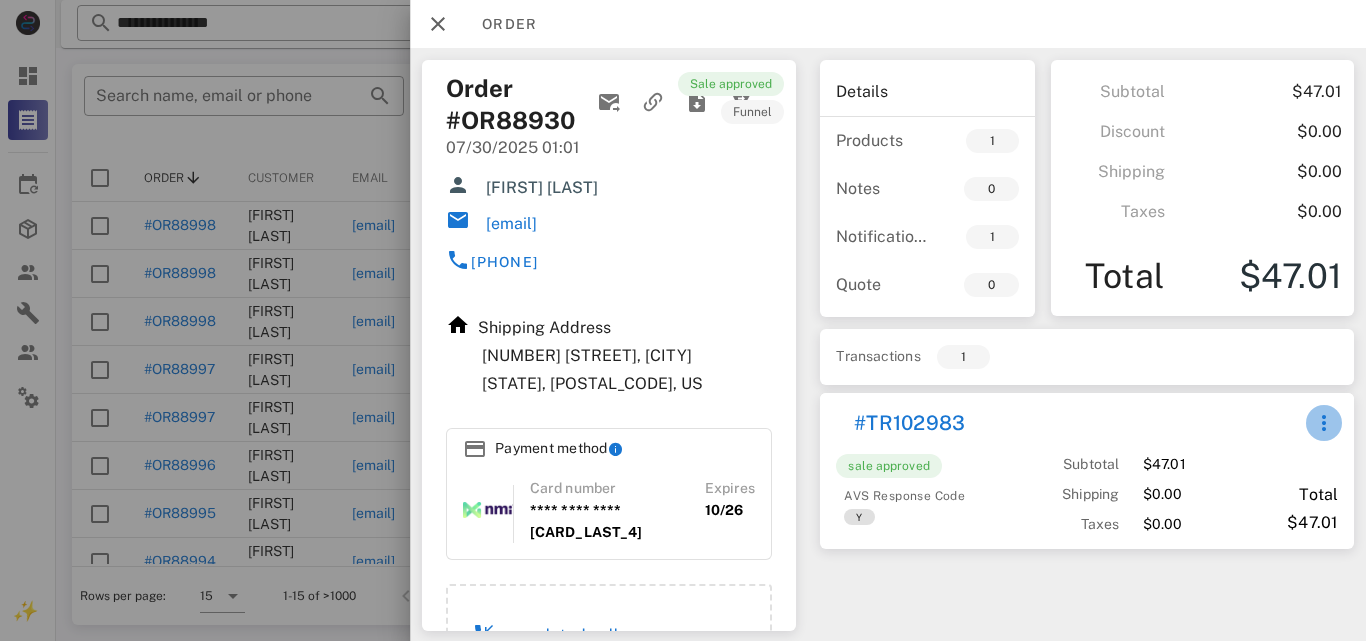 click at bounding box center [1323, 423] 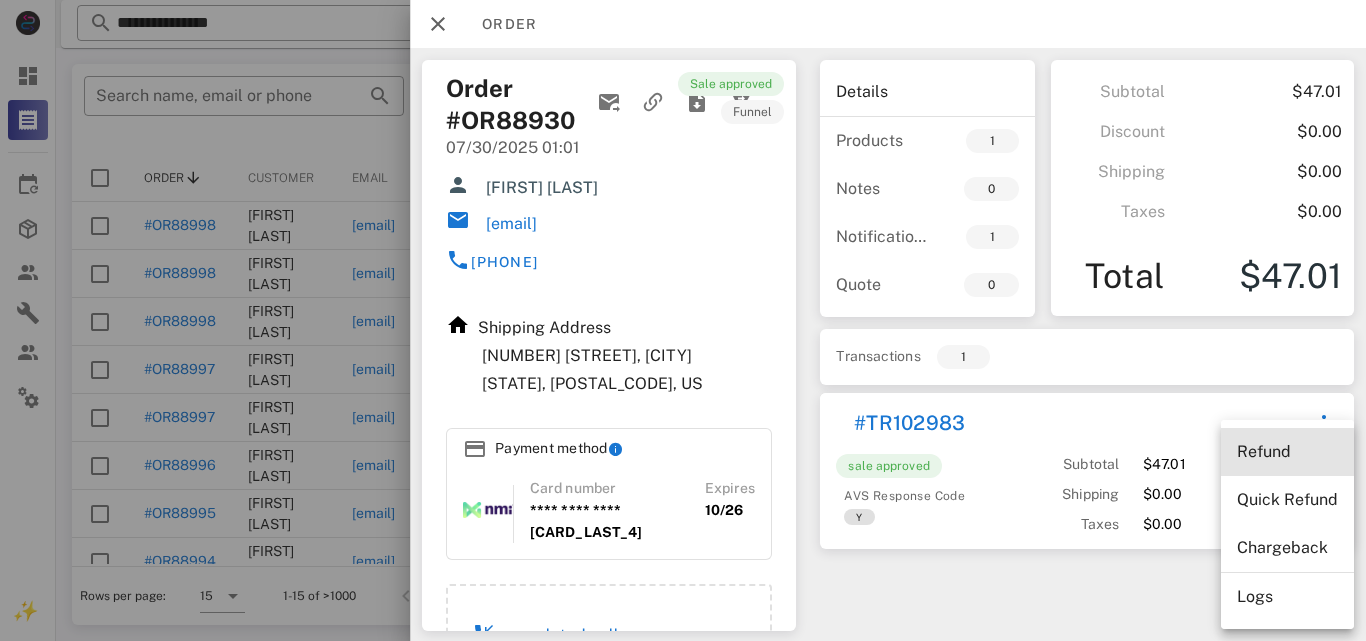 click on "Refund" at bounding box center [1287, 451] 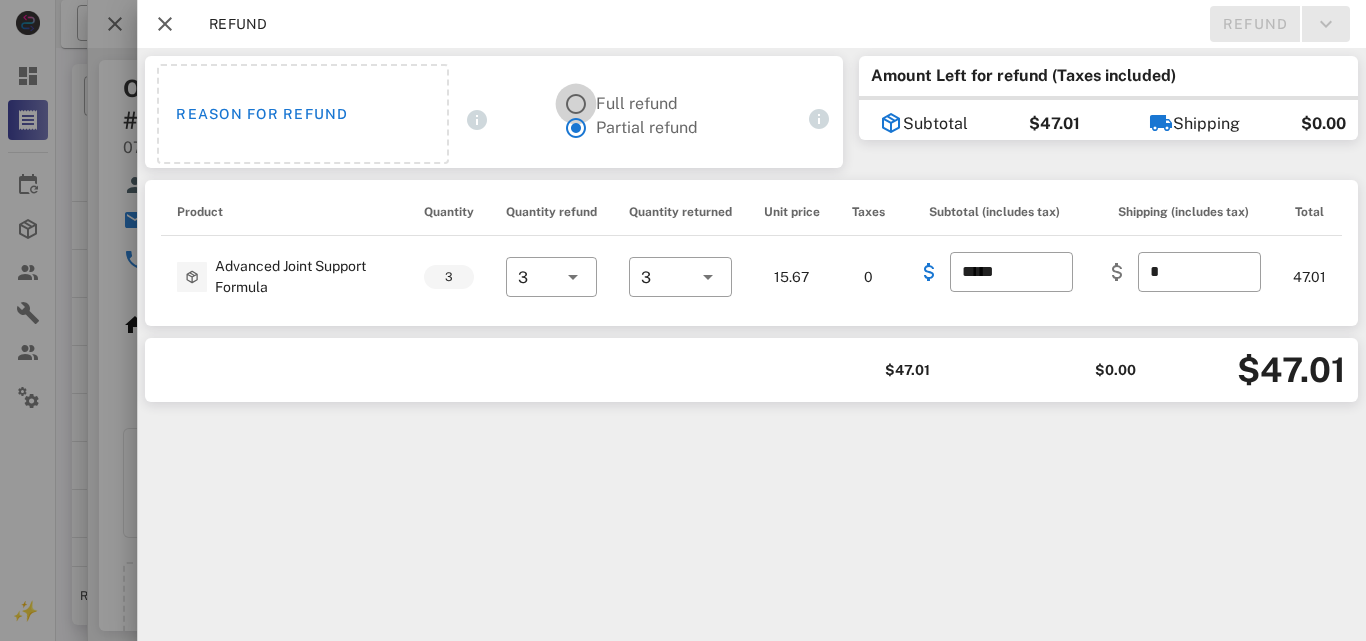 click at bounding box center [576, 104] 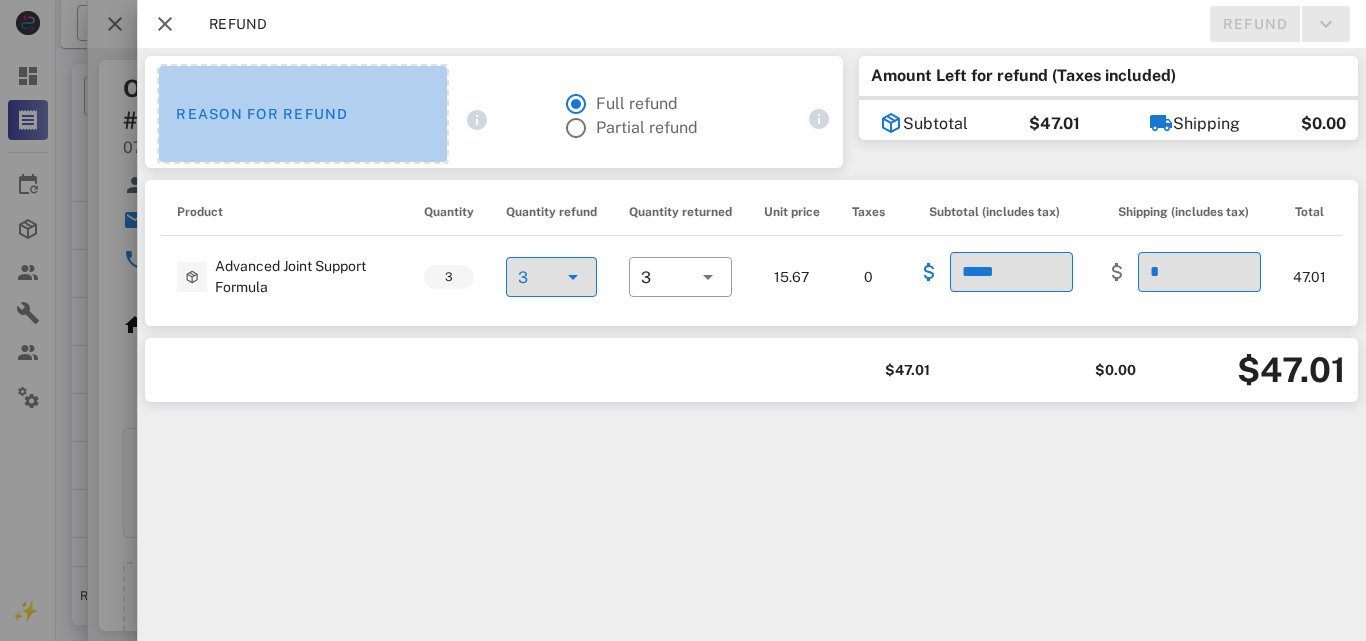 click on "Reason for refund" at bounding box center (303, 114) 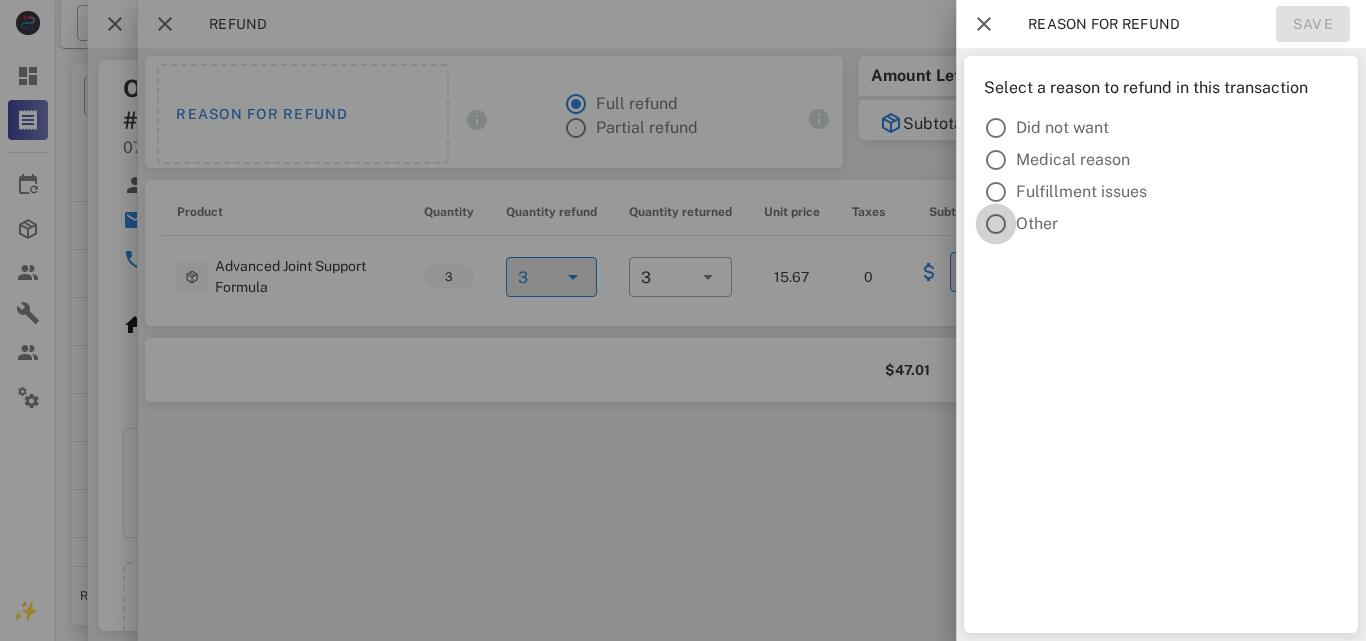 click at bounding box center (996, 224) 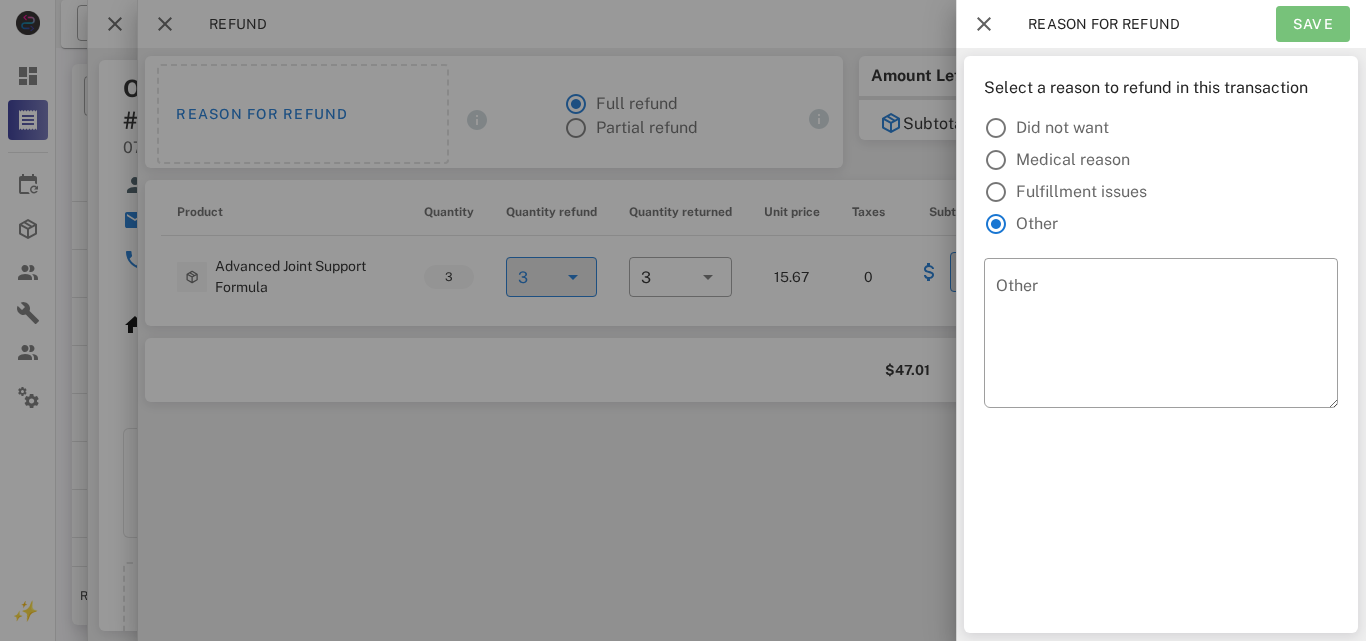 click on "Save" at bounding box center (1313, 24) 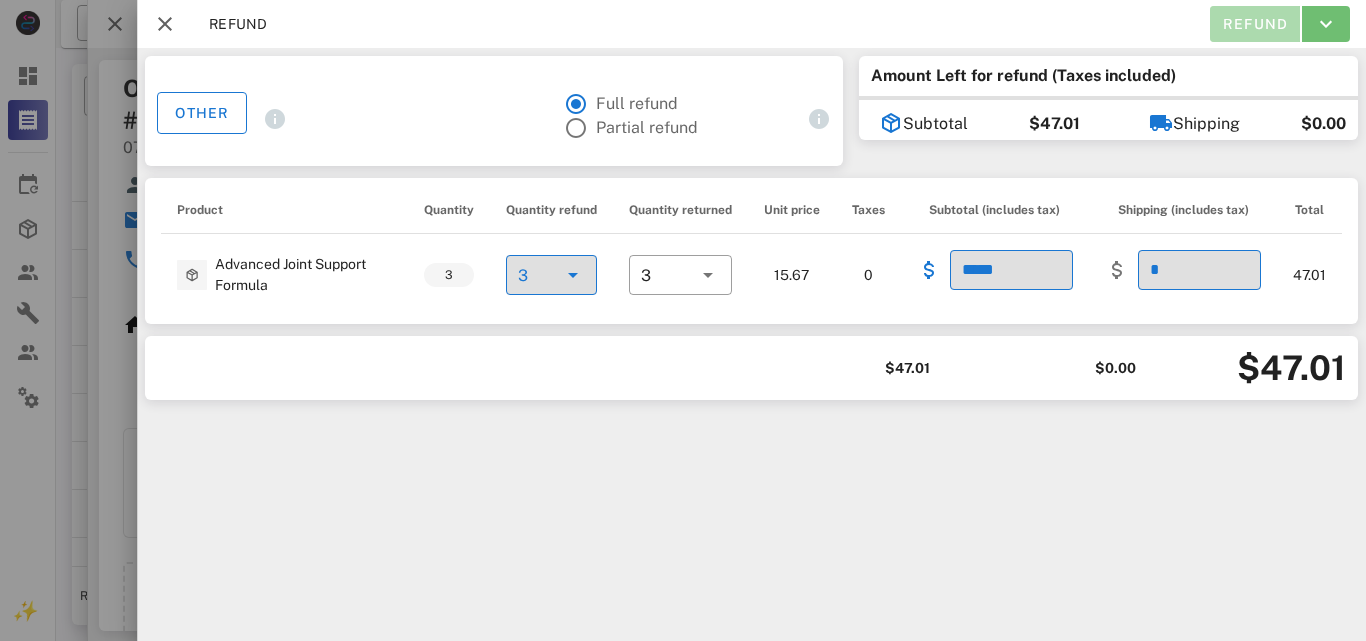 click on "Refund" at bounding box center [1254, 24] 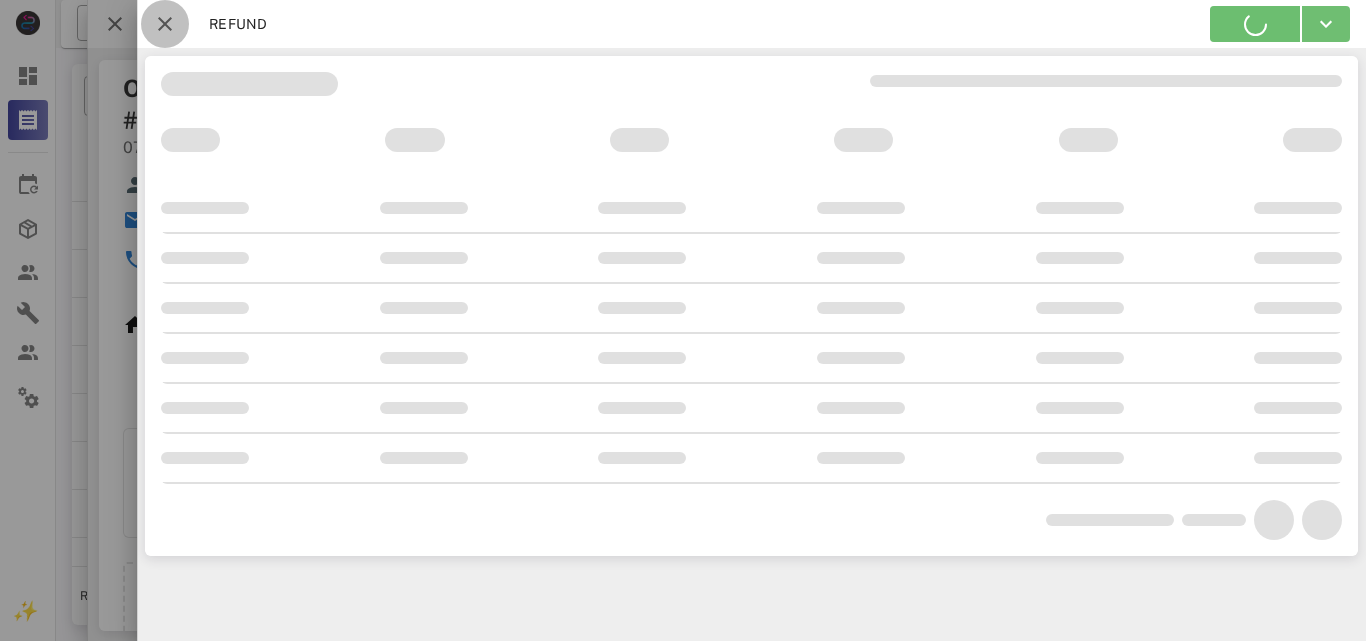 click at bounding box center [165, 24] 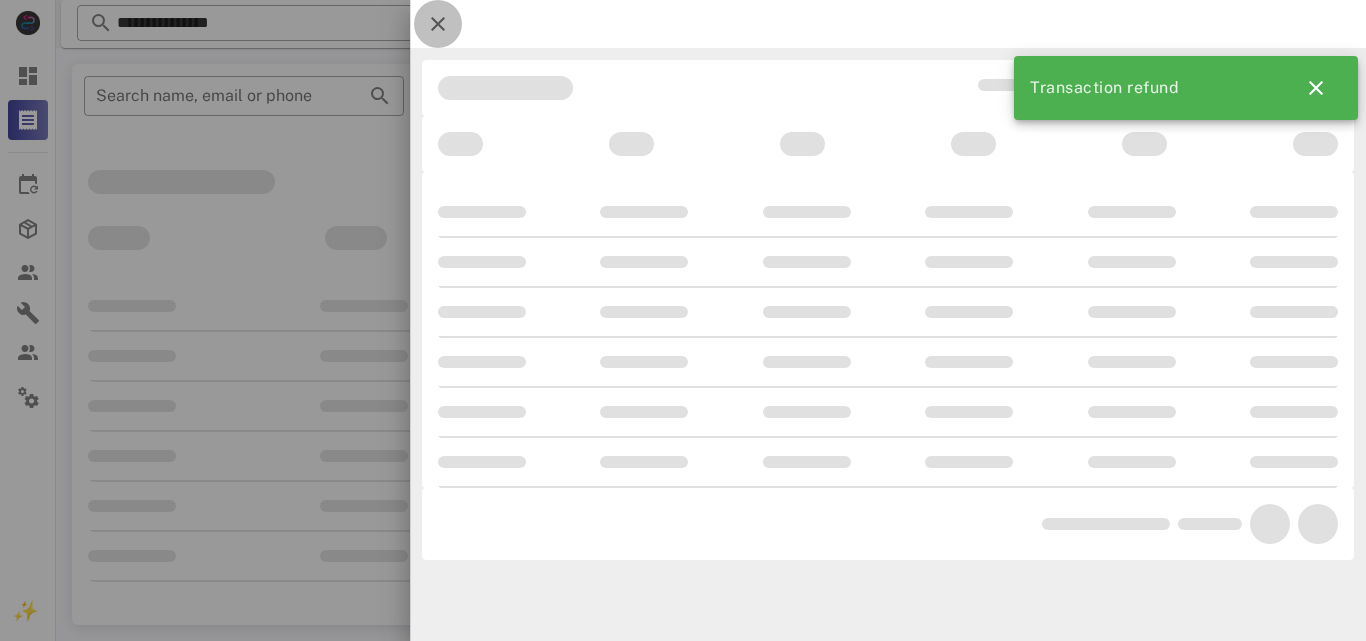 click at bounding box center (438, 24) 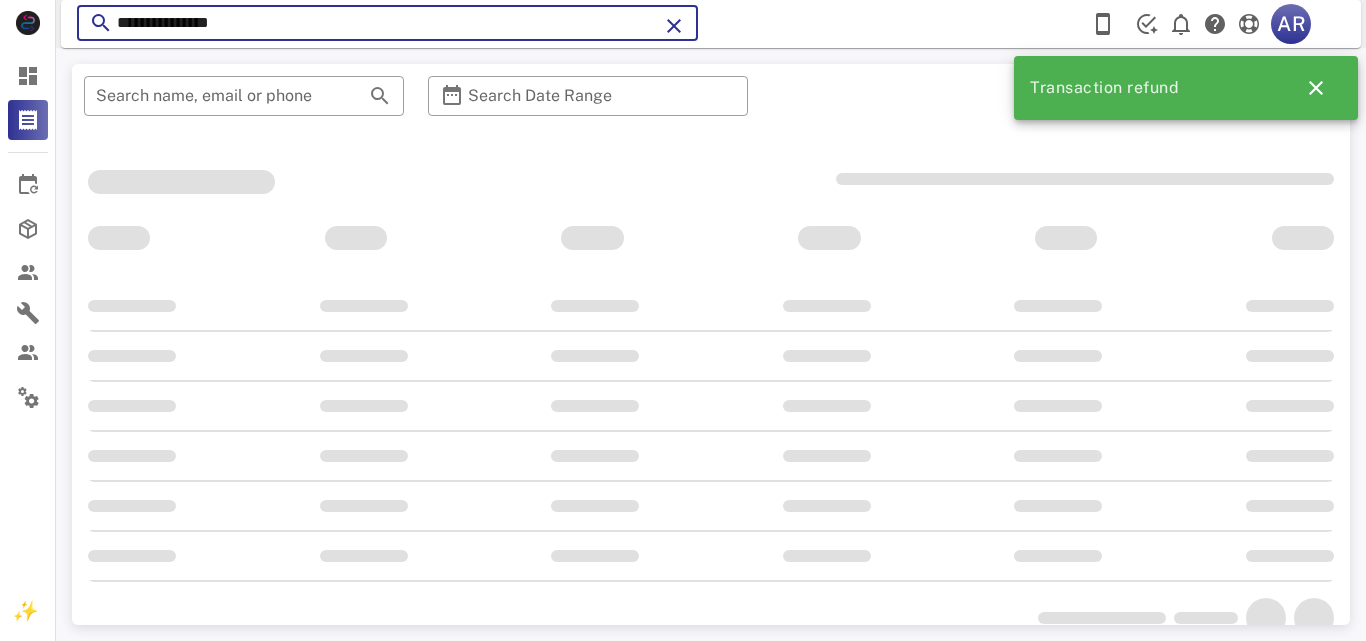 click on "**********" at bounding box center [387, 23] 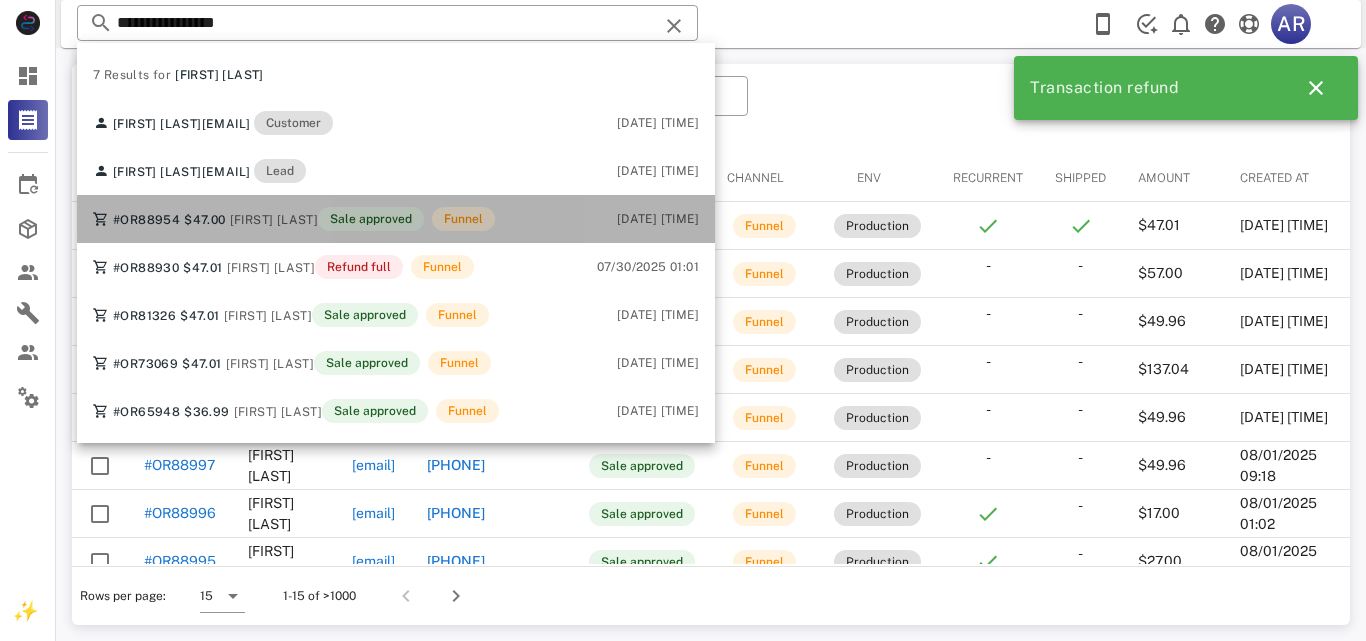click on "[FIRST] [LAST]" at bounding box center (274, 220) 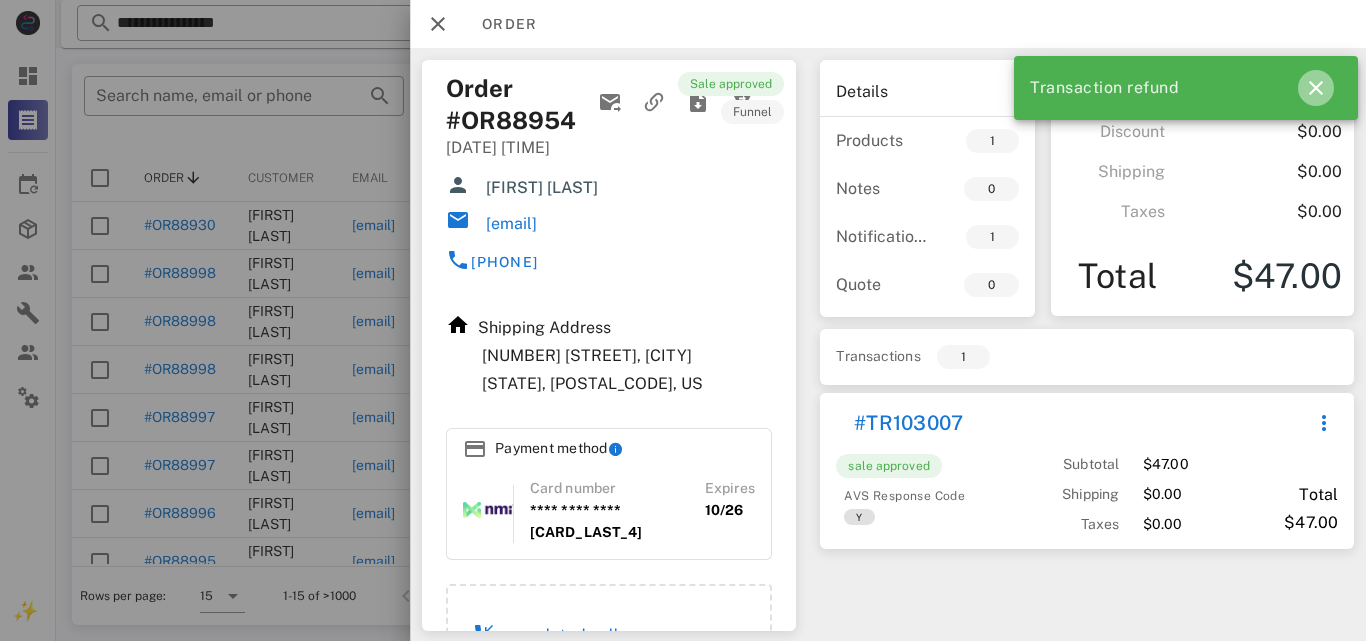 click at bounding box center [1316, 88] 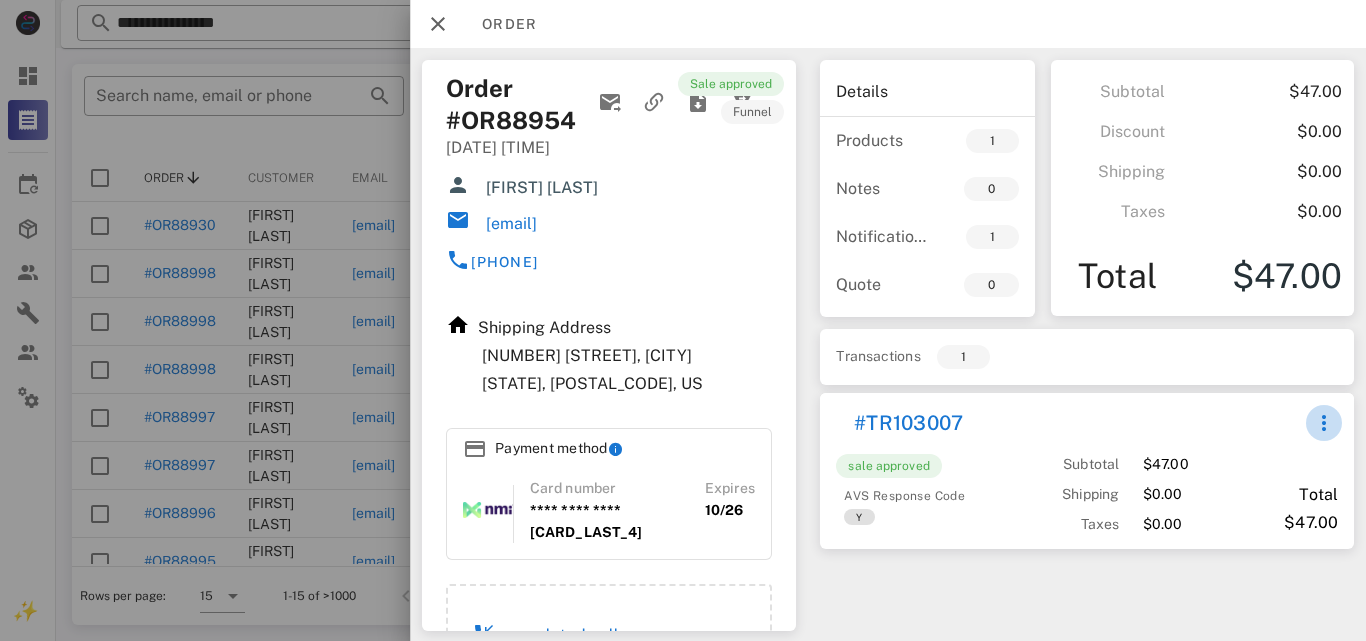 click at bounding box center [1323, 423] 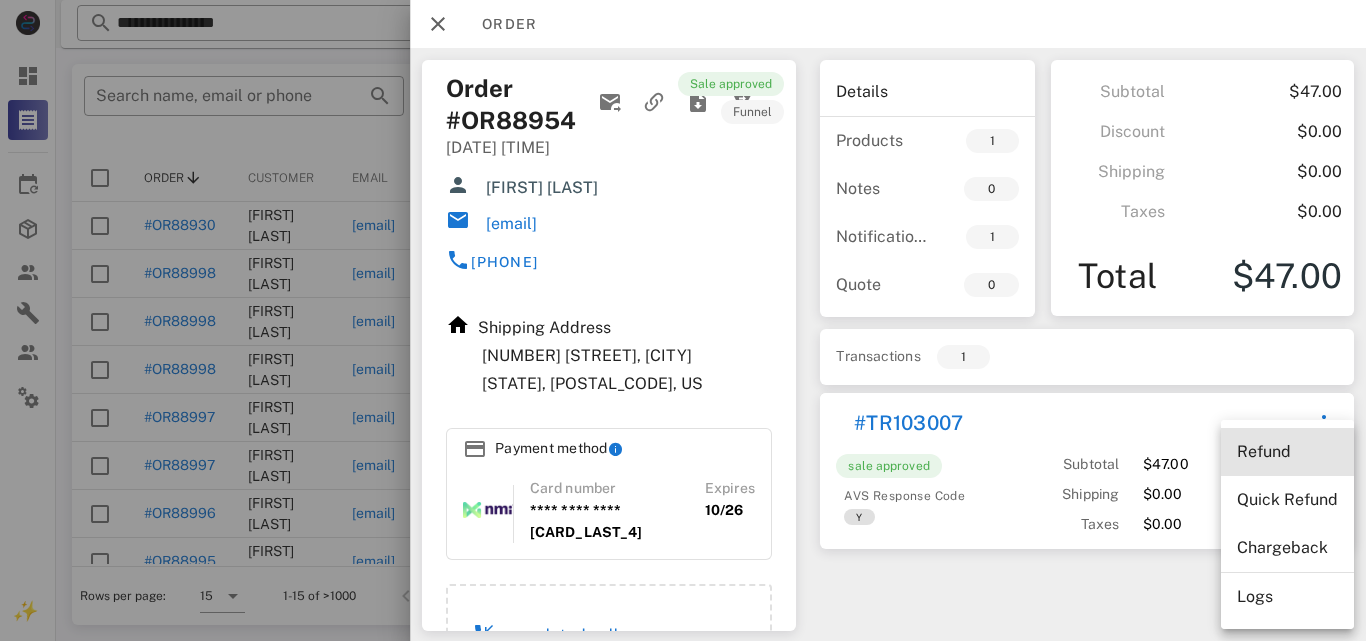 click on "Refund" at bounding box center [1287, 451] 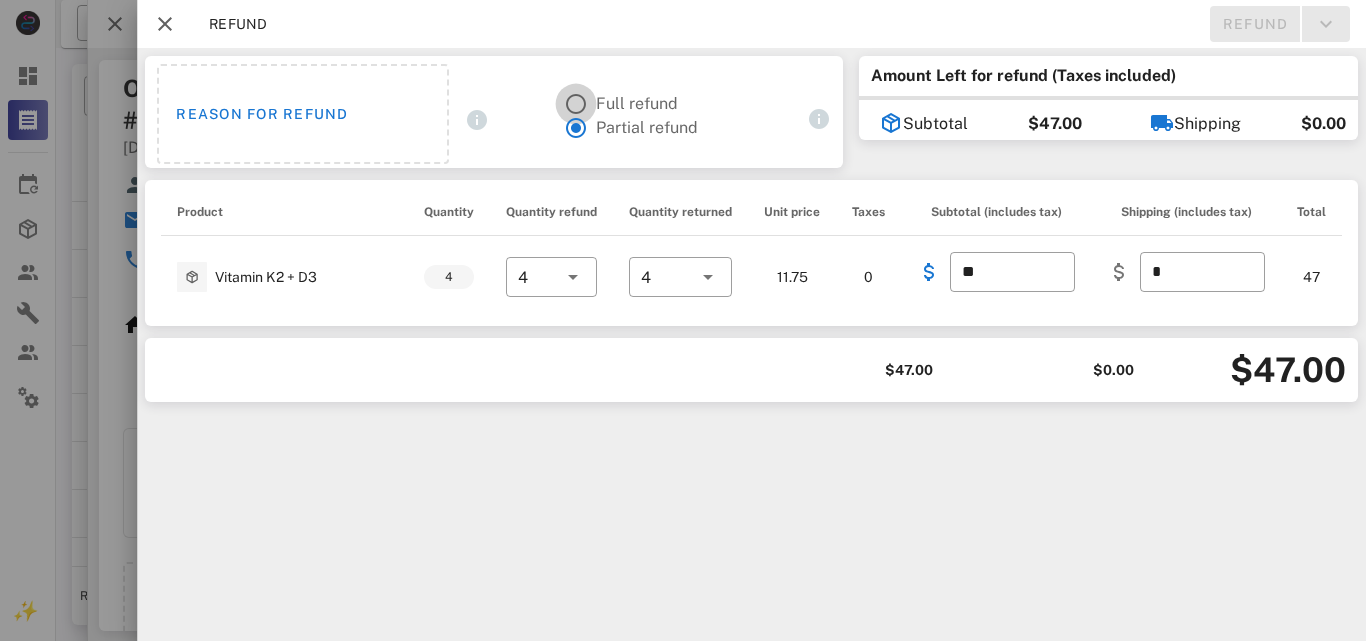 click at bounding box center [576, 104] 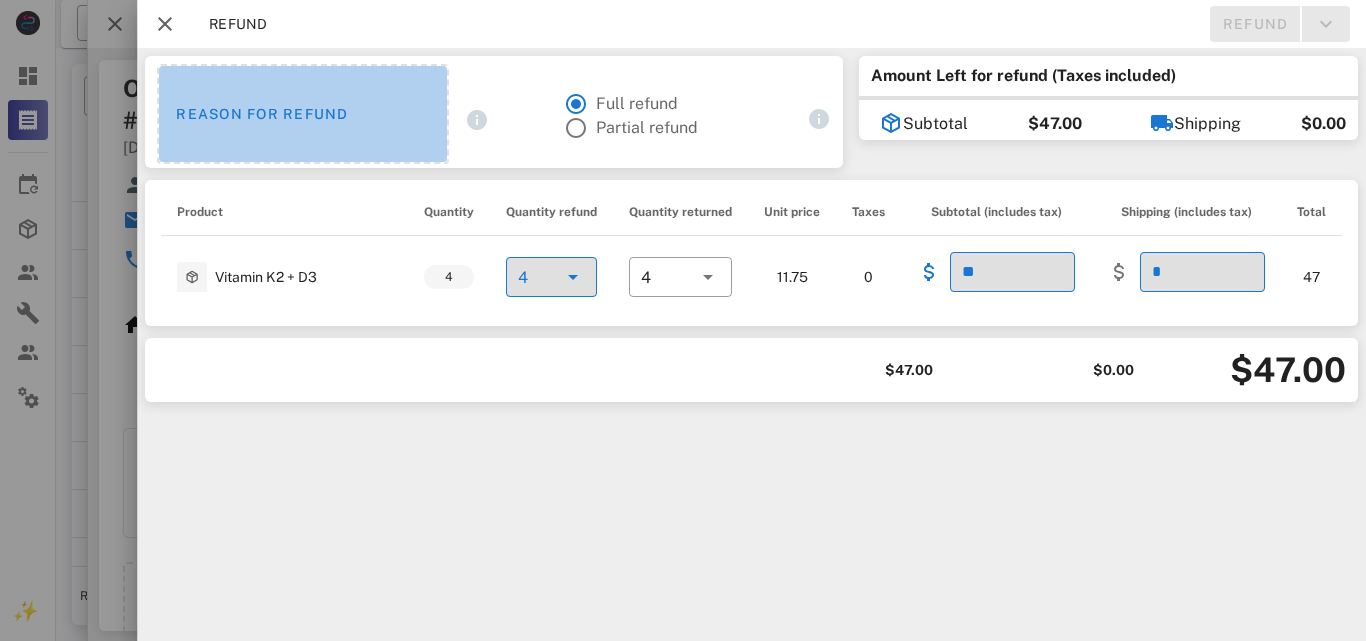 click on "Reason for refund" at bounding box center [303, 114] 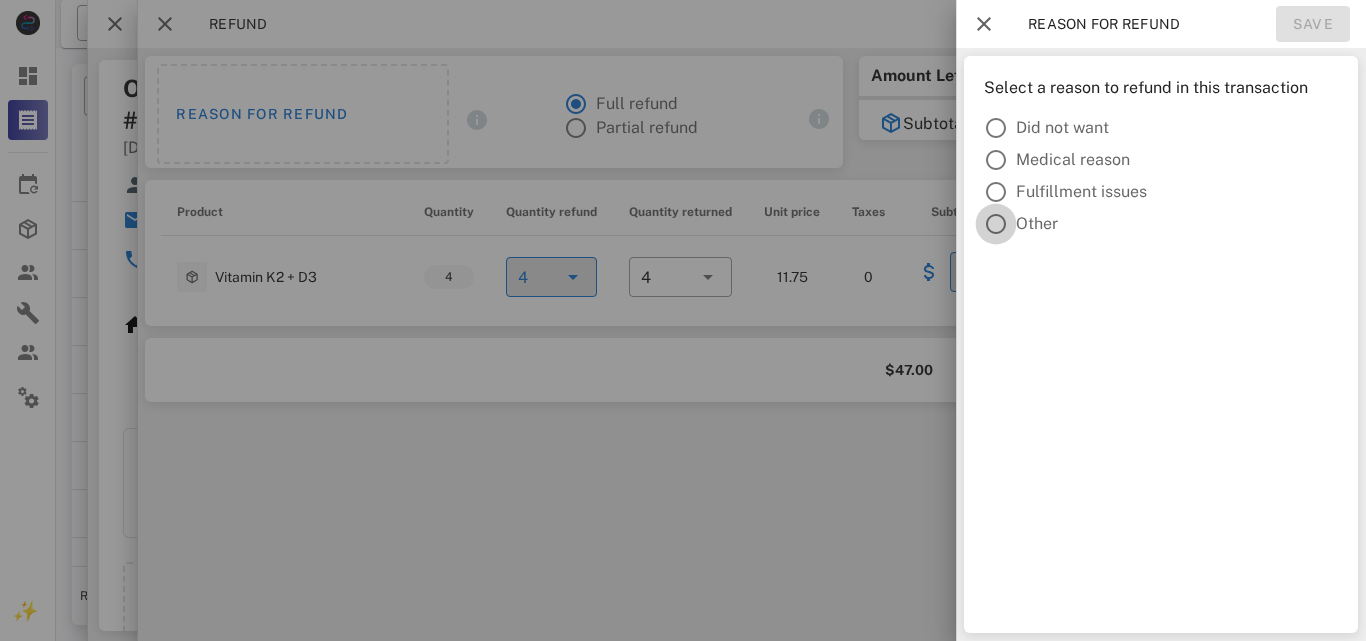 click at bounding box center (996, 224) 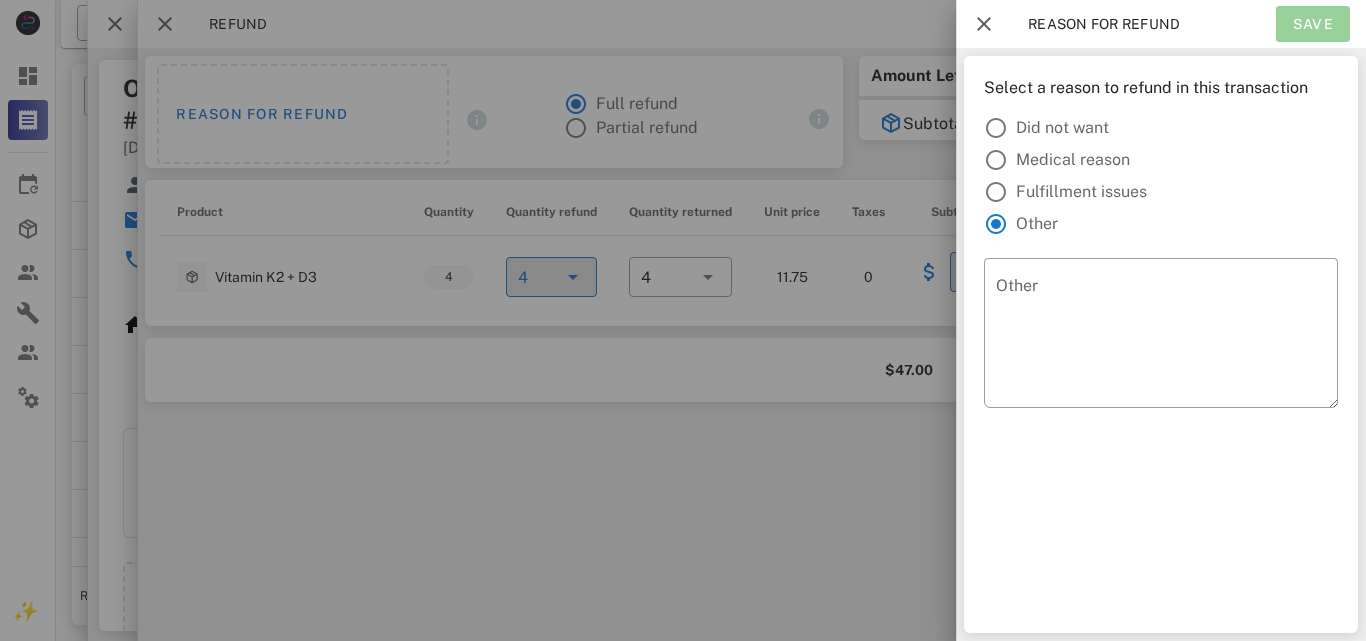 click on "Save" at bounding box center [1313, 24] 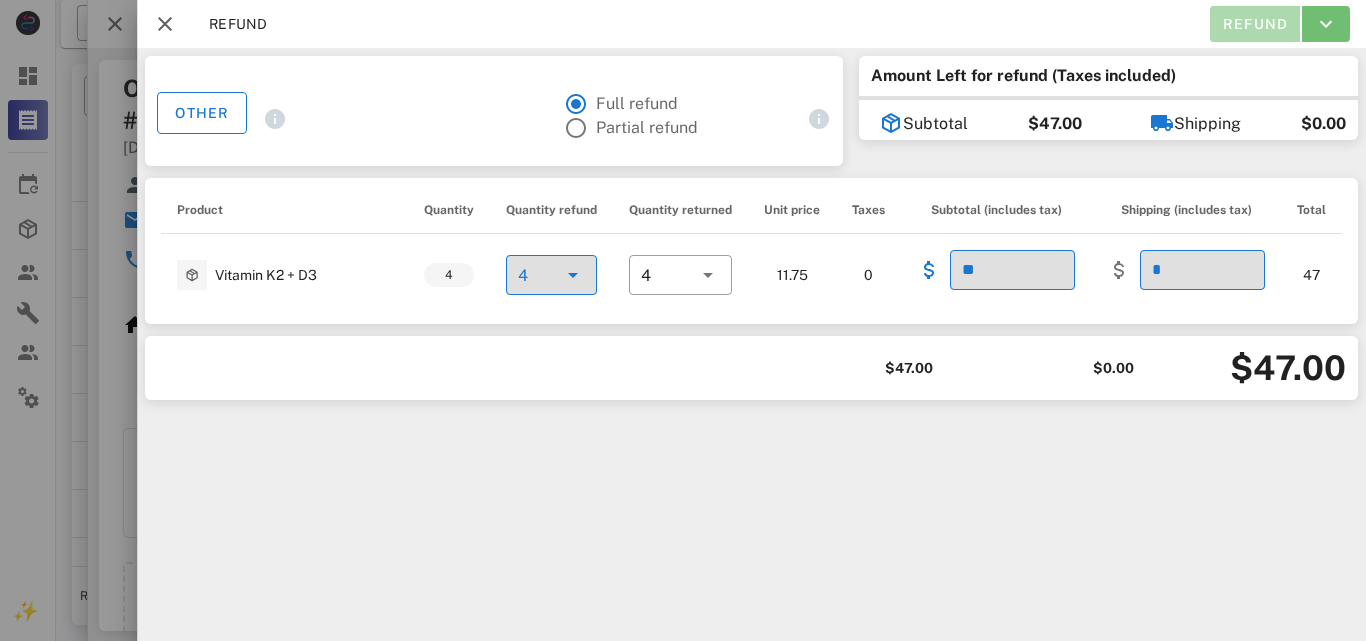 click on "Refund" at bounding box center [1254, 24] 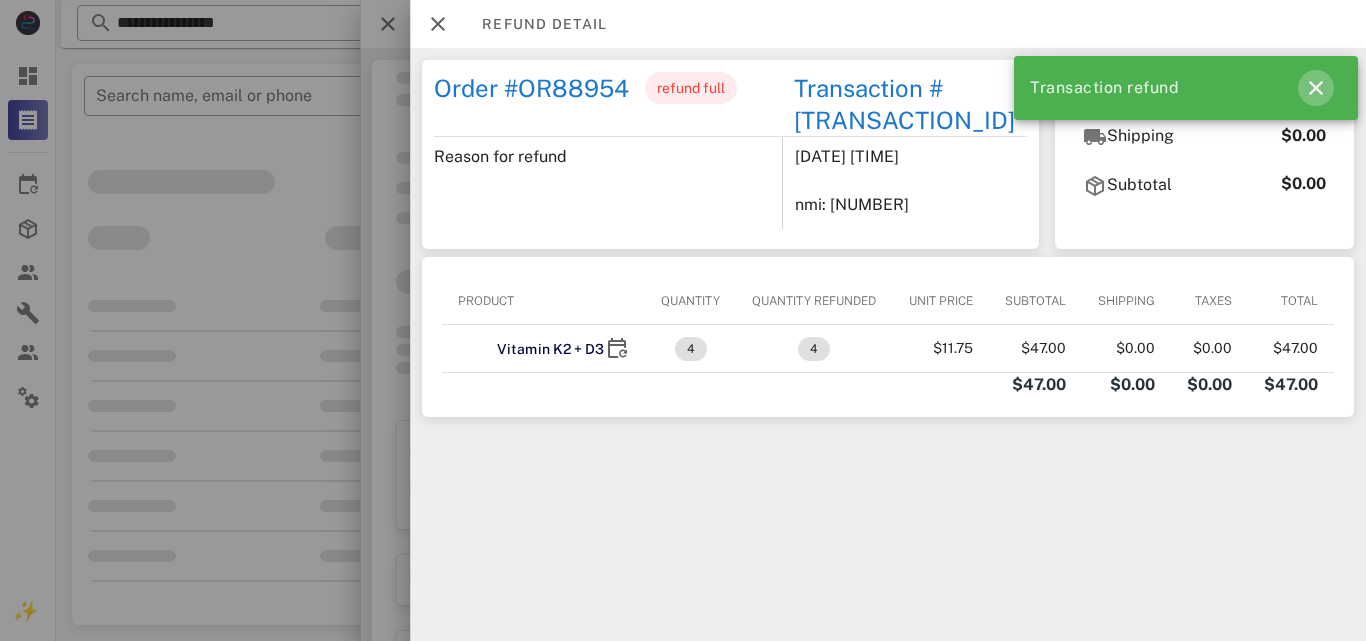 click at bounding box center [1316, 88] 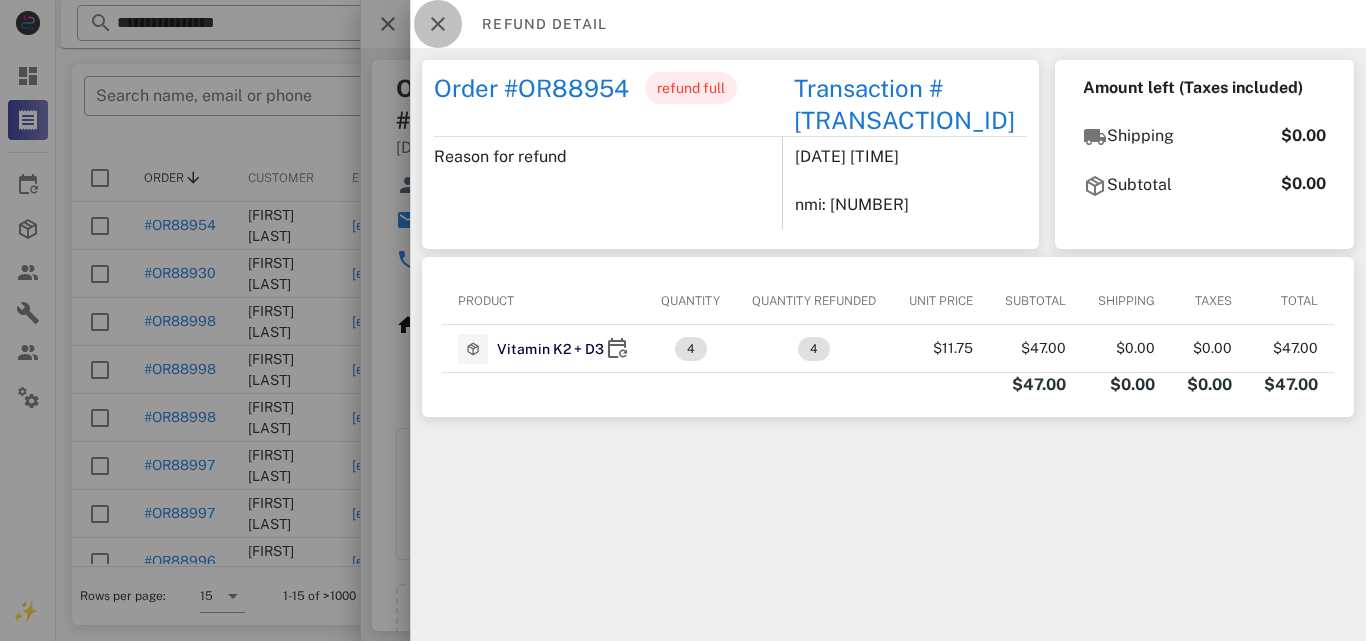 click at bounding box center (438, 24) 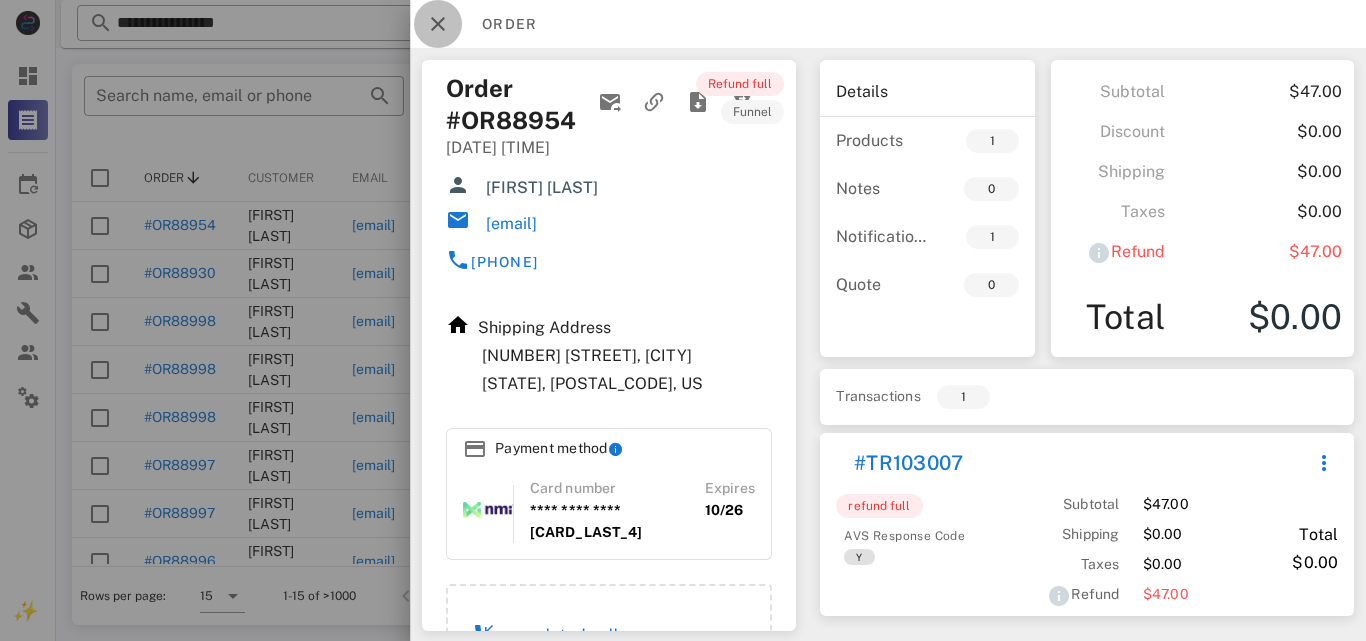 click at bounding box center [438, 24] 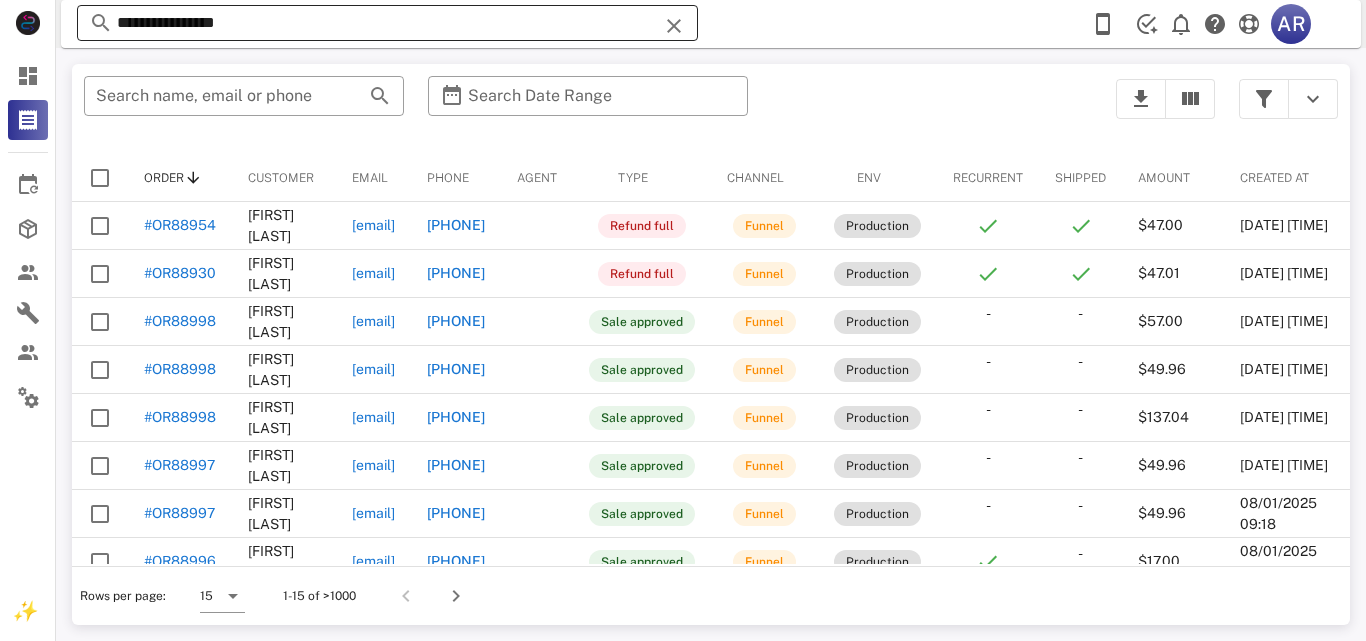 click on "**********" at bounding box center (387, 23) 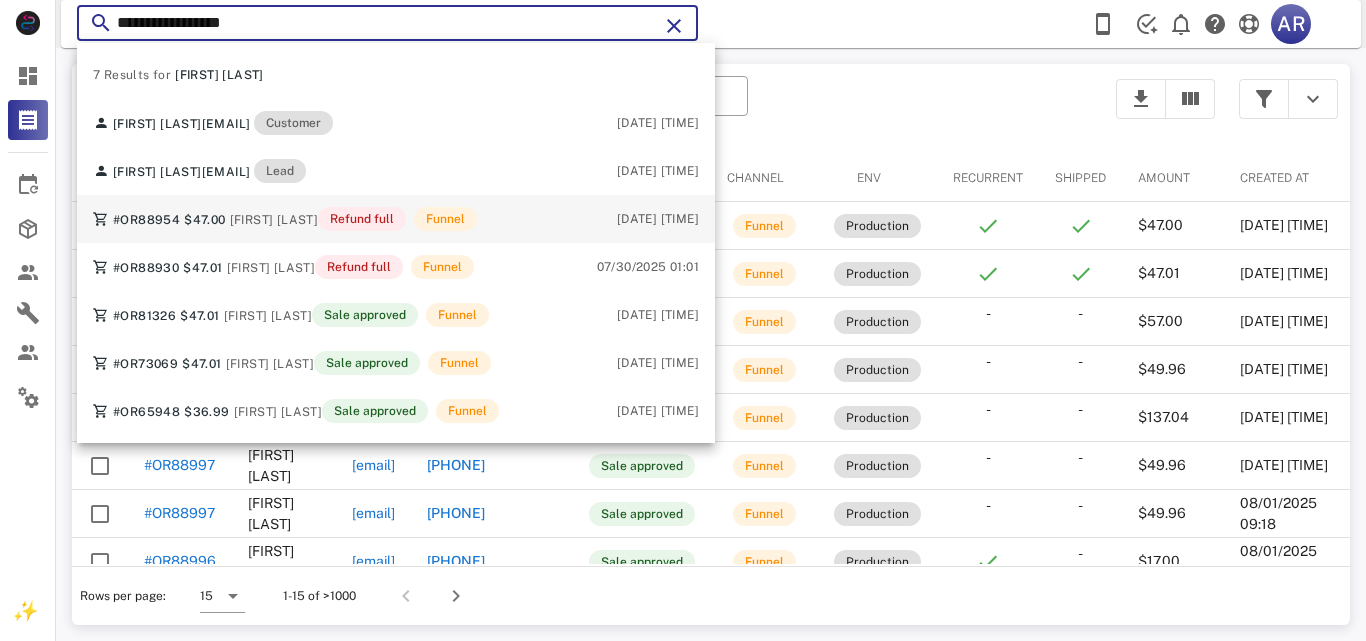 type on "**********" 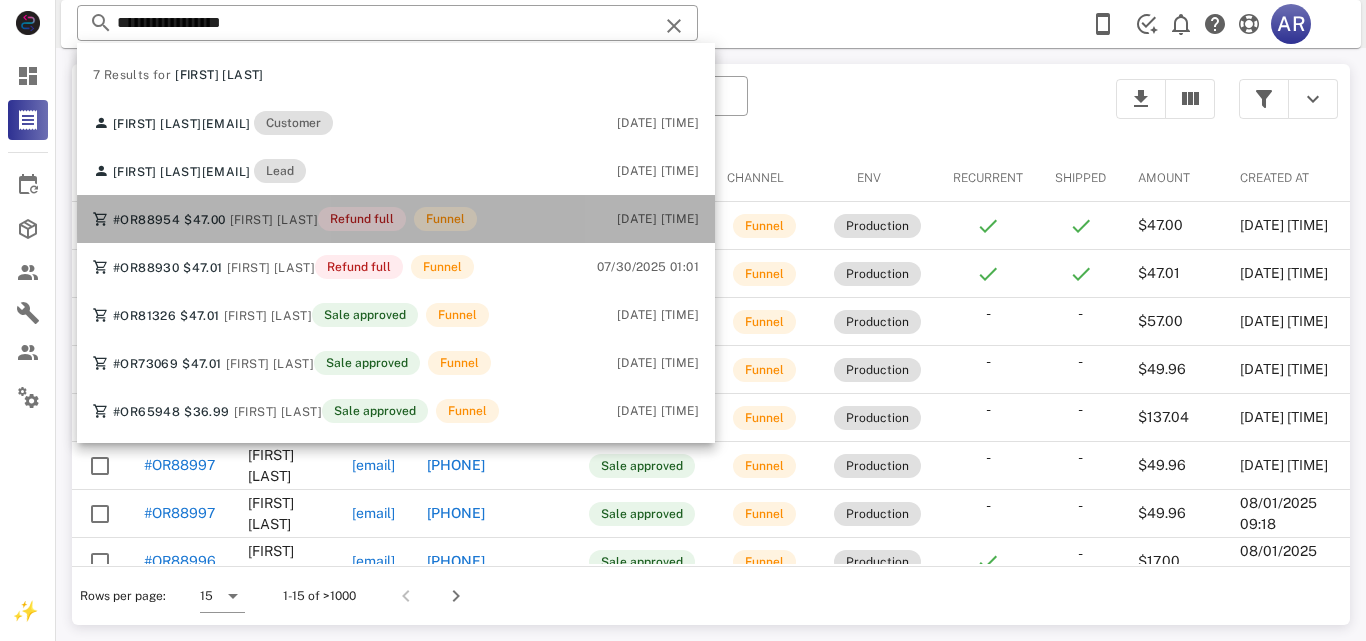 click on "[FIRST] [LAST]" at bounding box center [274, 220] 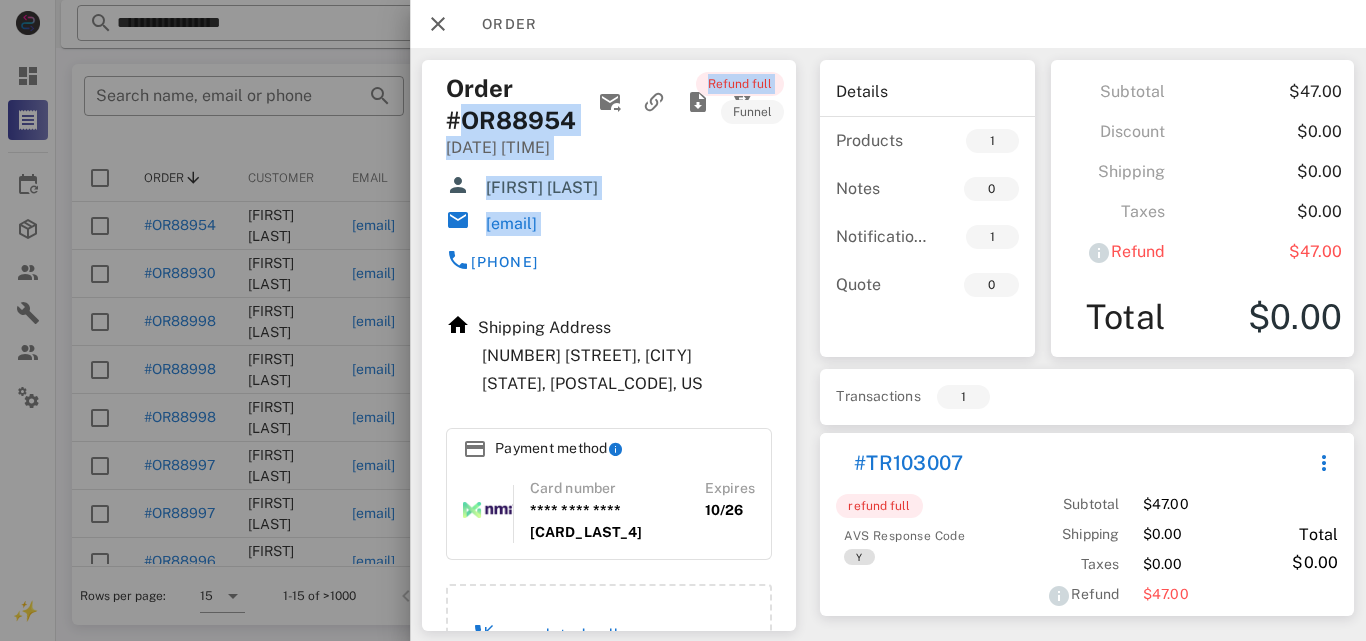drag, startPoint x: 452, startPoint y: 123, endPoint x: 667, endPoint y: 223, distance: 237.11812 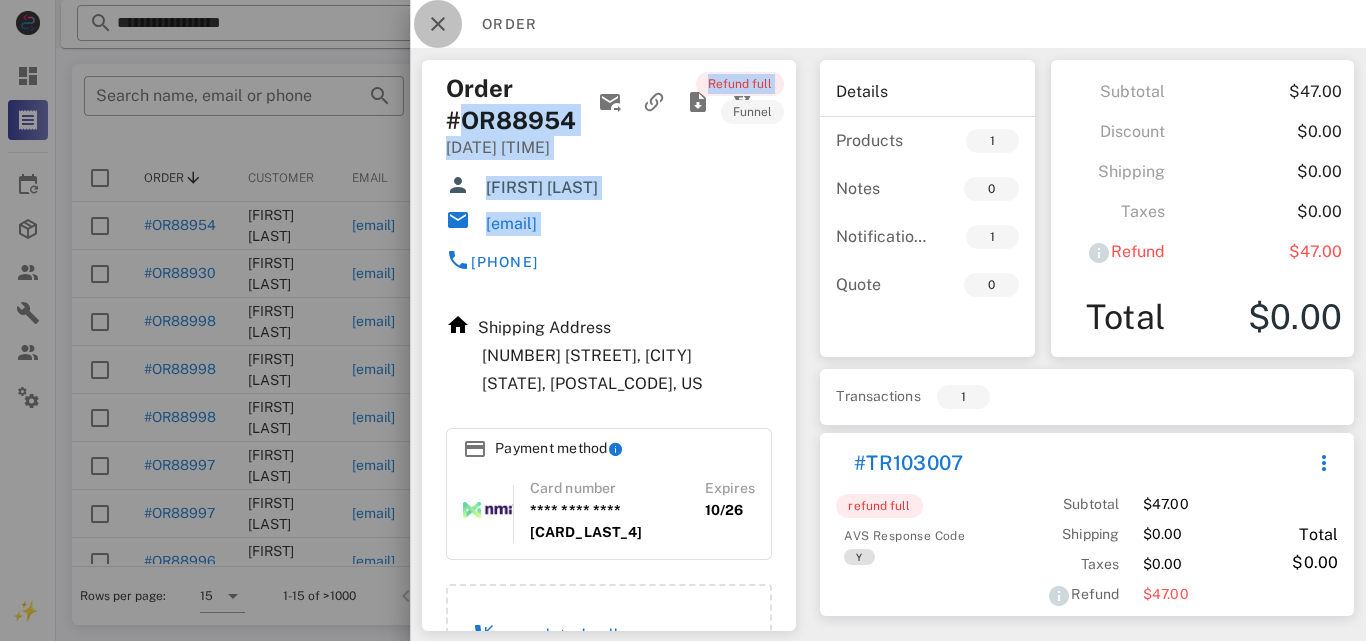click at bounding box center (438, 24) 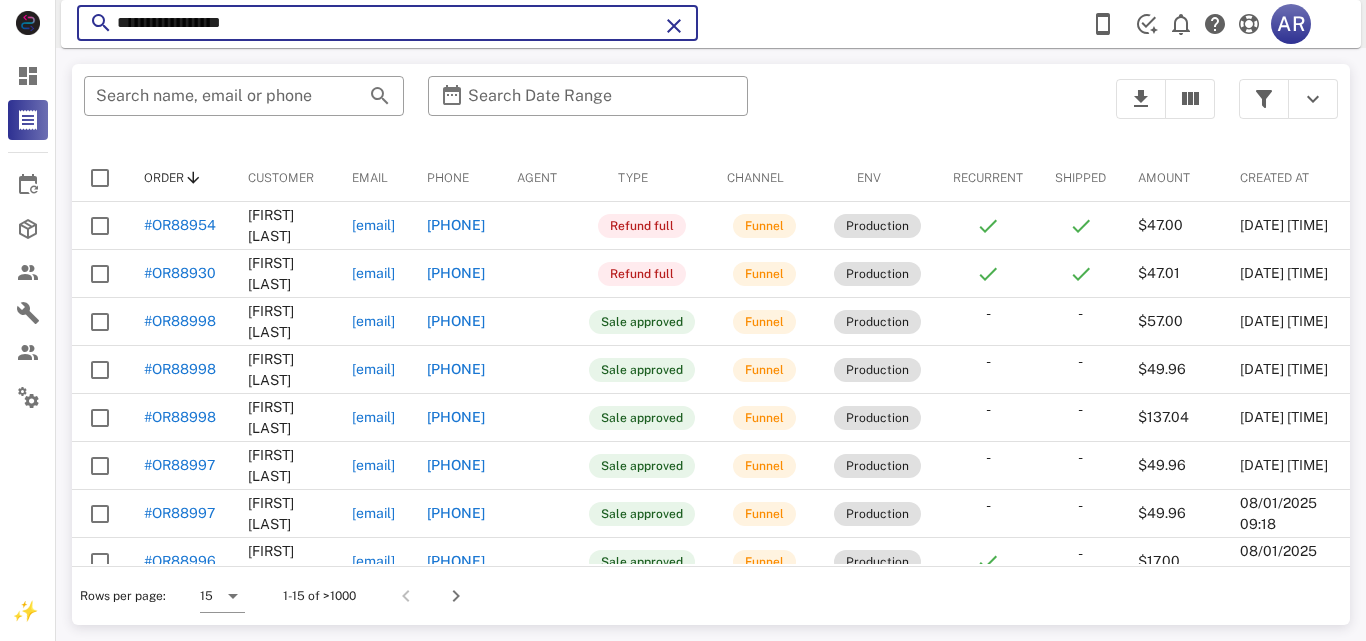click on "**********" at bounding box center (387, 23) 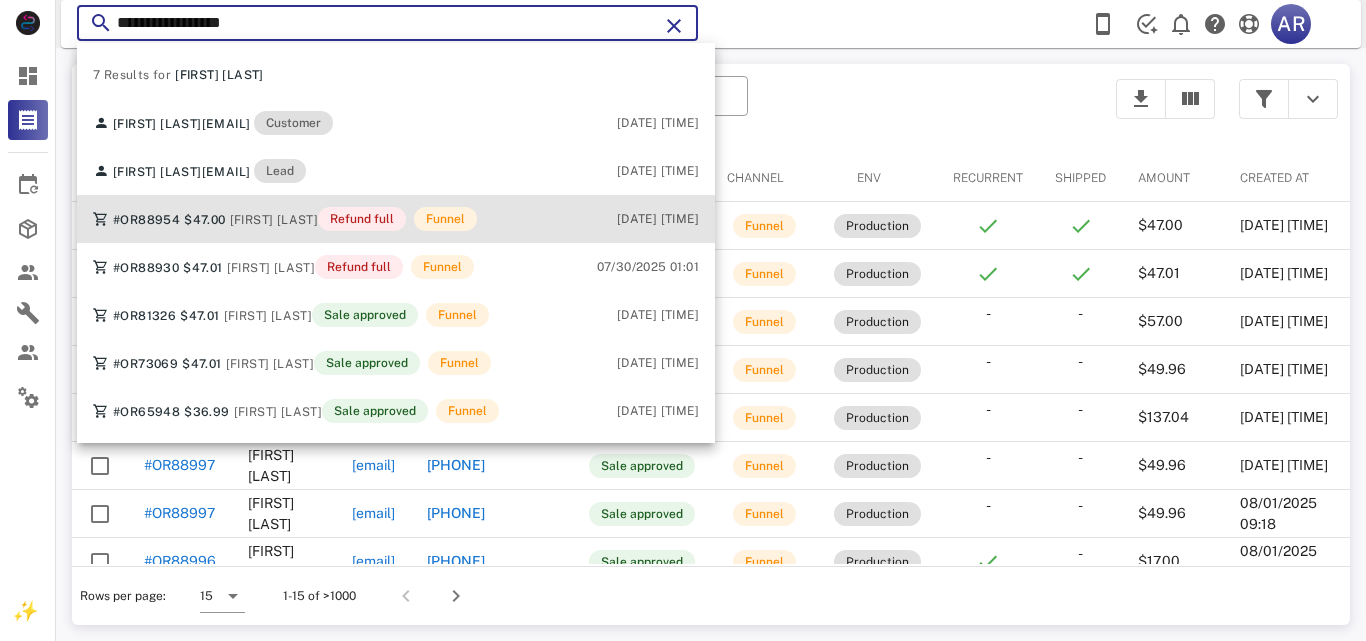 click on "[FIRST] [LAST]" at bounding box center (274, 220) 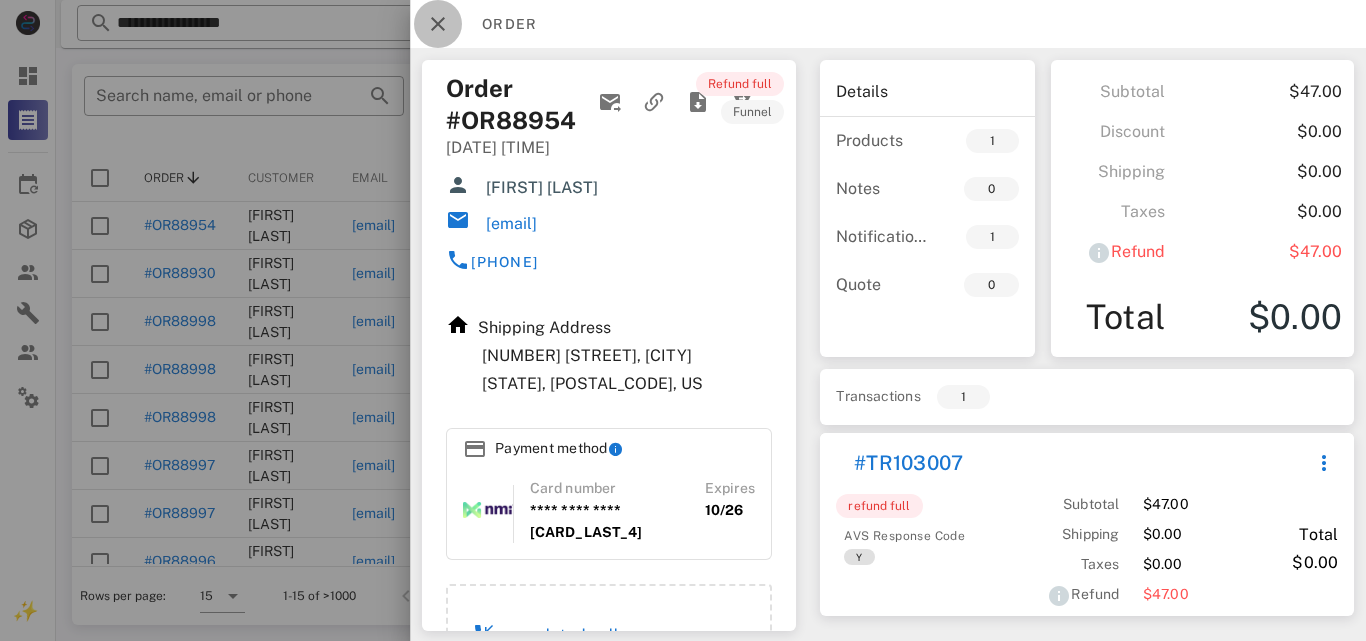 click at bounding box center [438, 24] 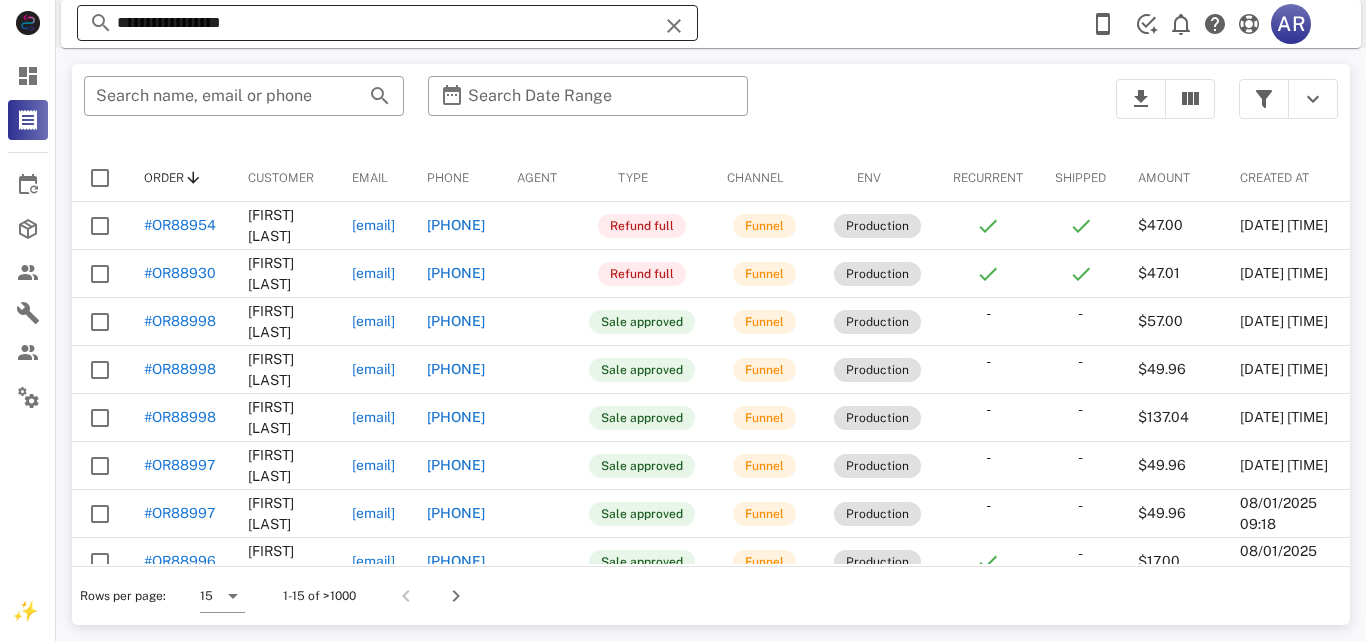 click at bounding box center (674, 26) 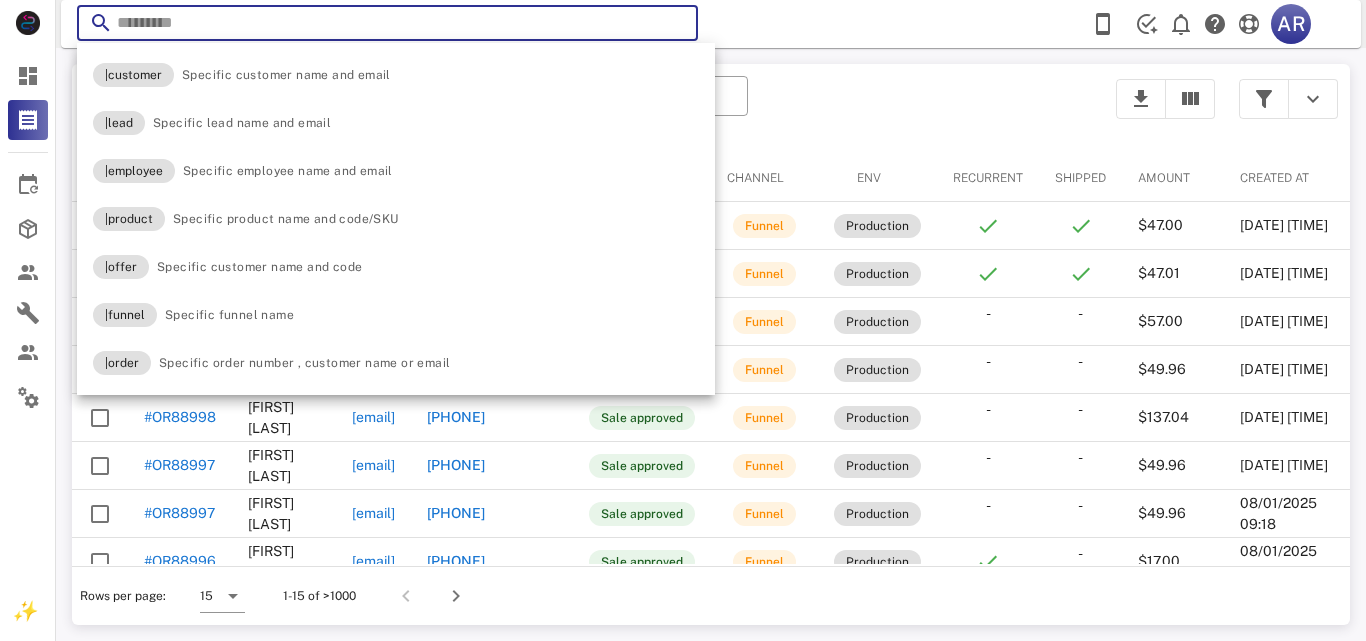 click on "​ Search name, email or phone ​ Search Date Range" at bounding box center (588, 109) 